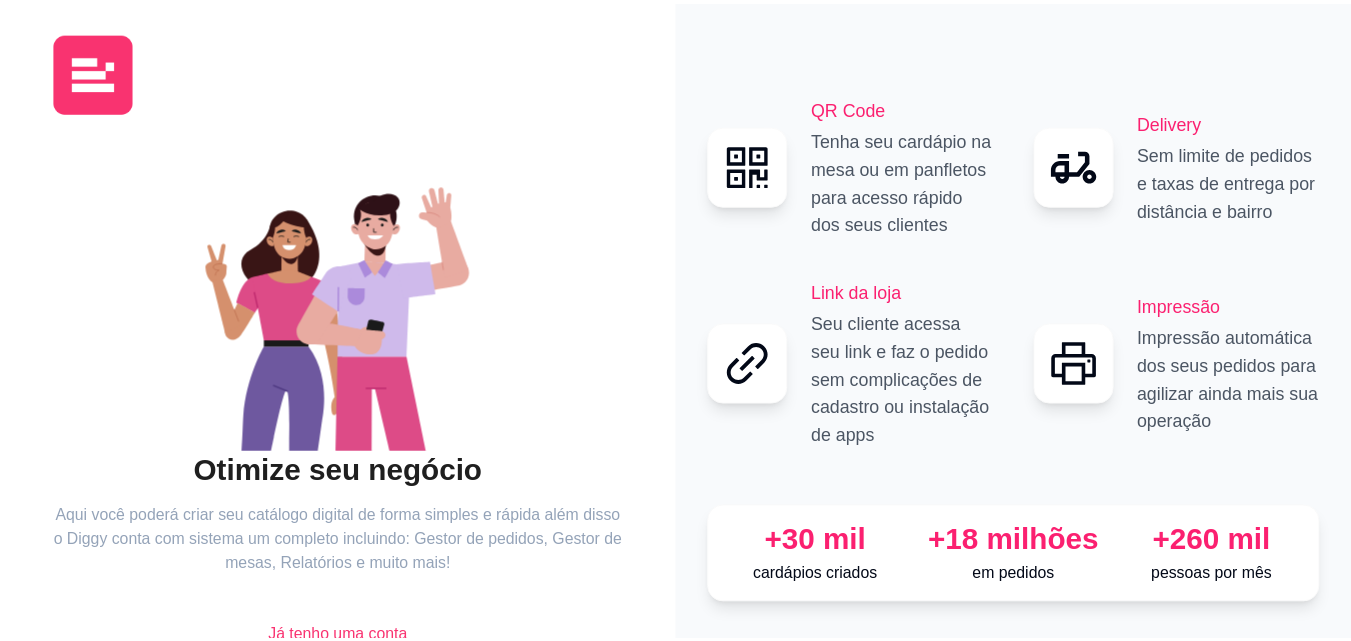 scroll, scrollTop: 0, scrollLeft: 0, axis: both 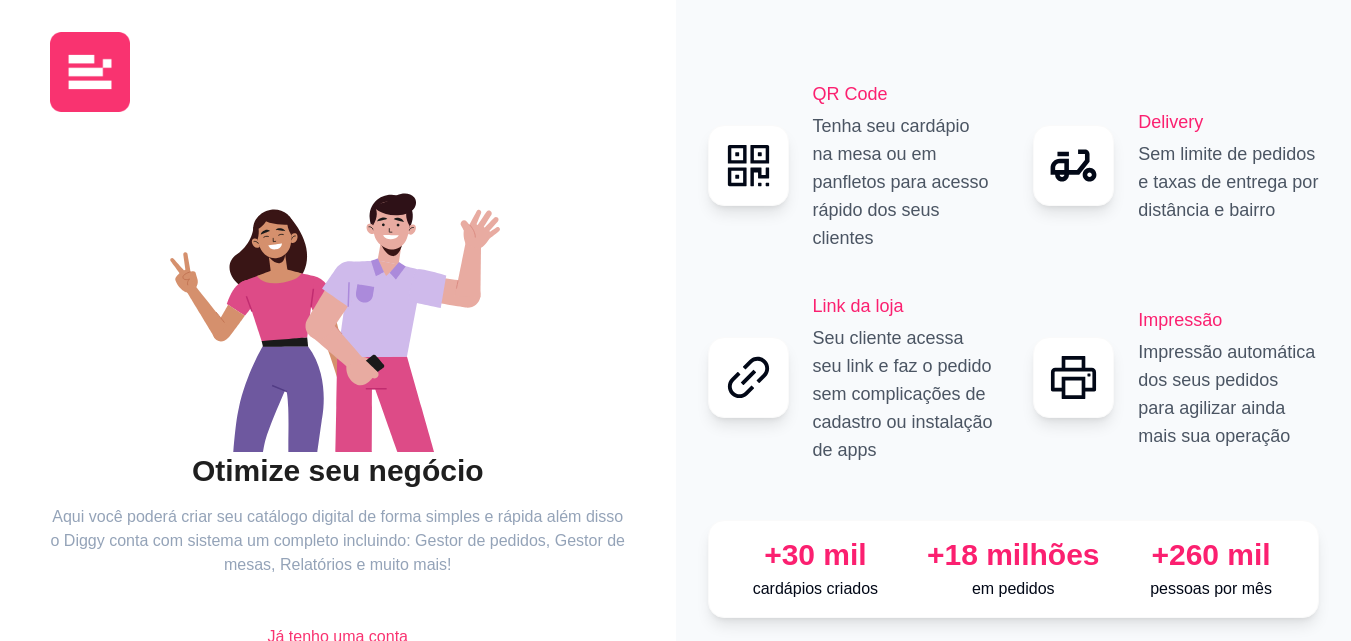 click on "Otimize seu negócio Aqui você poderá criar seu catálogo digital de forma simples e rápida além disso o Diggy conta com sistema um completo incluindo: Gestor de pedidos, Gestor de mesas, Relatórios e muito mais! Já tenho uma conta Começar" at bounding box center [338, 364] 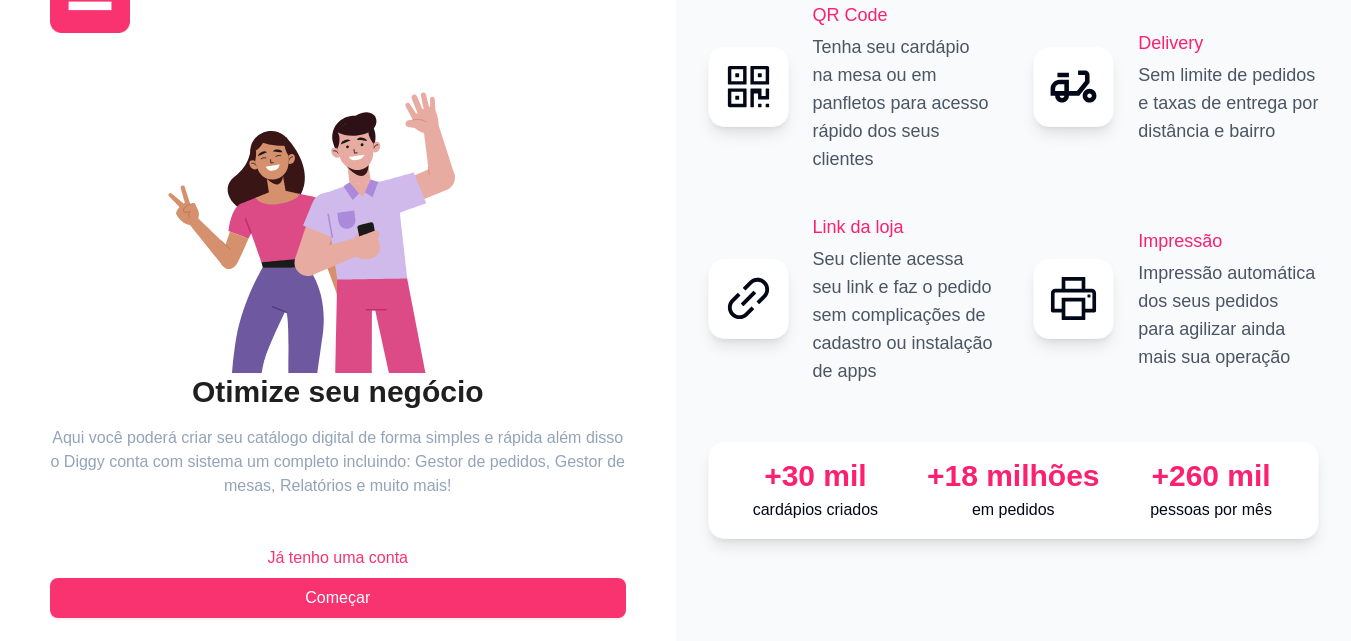 scroll, scrollTop: 88, scrollLeft: 0, axis: vertical 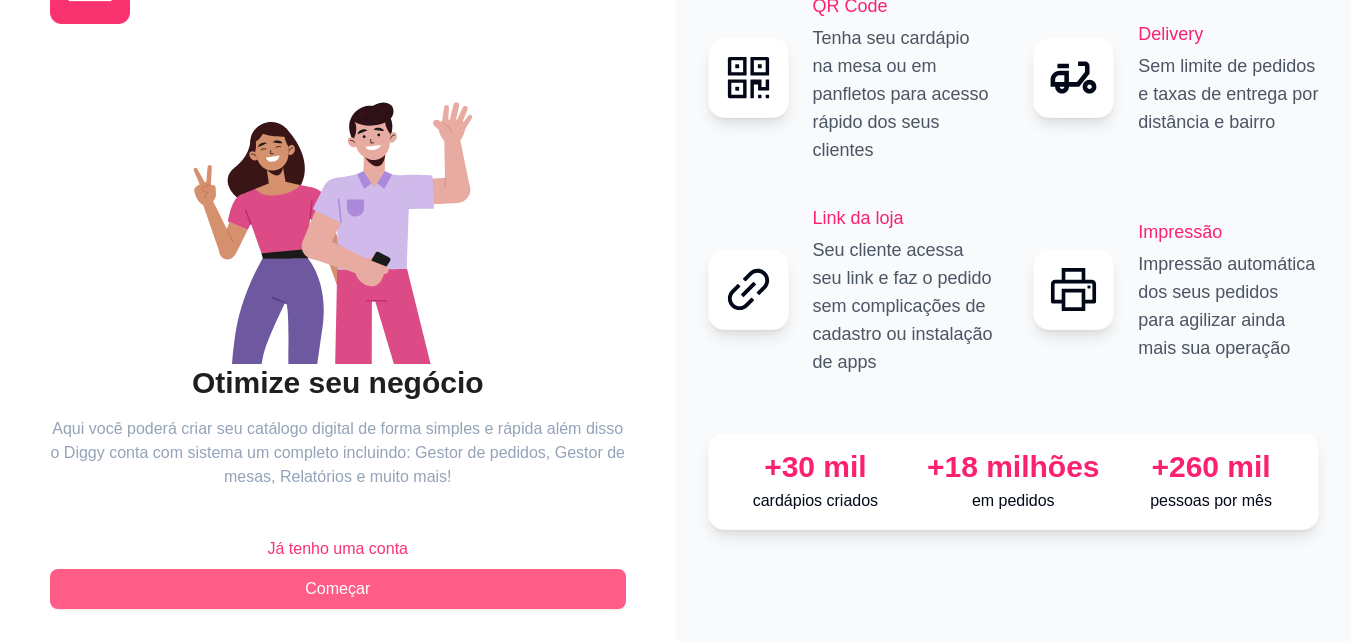 click on "Começar" at bounding box center (338, 589) 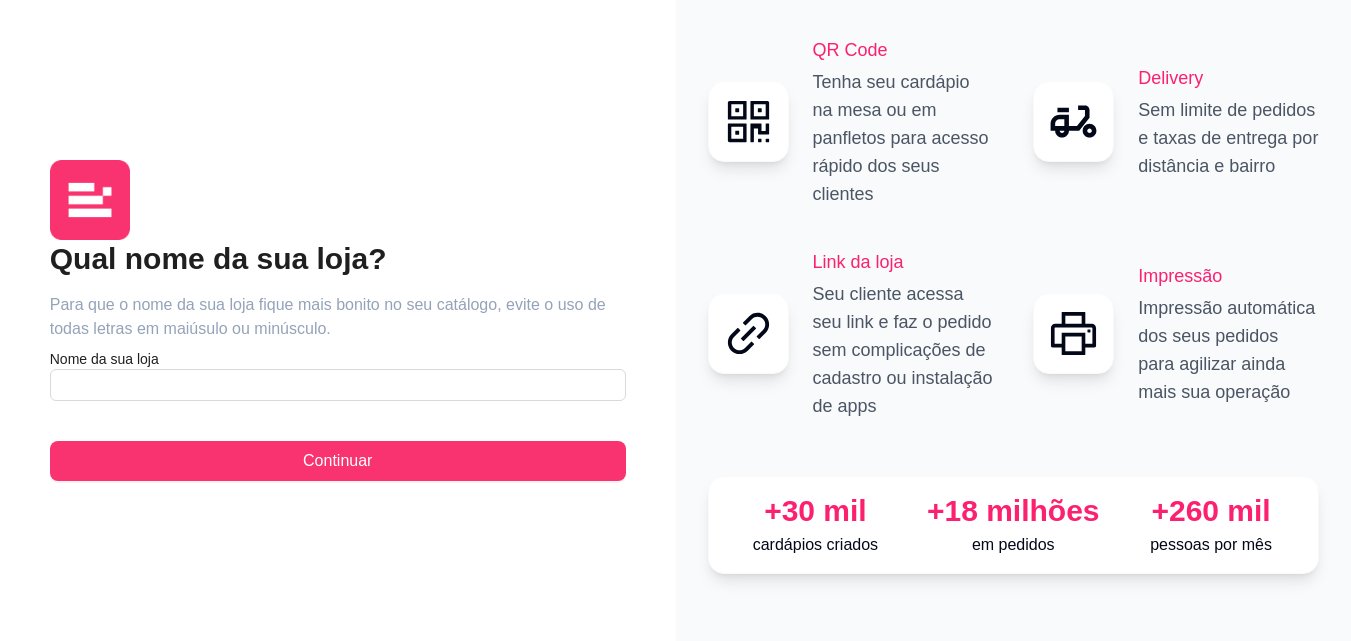 scroll, scrollTop: 0, scrollLeft: 0, axis: both 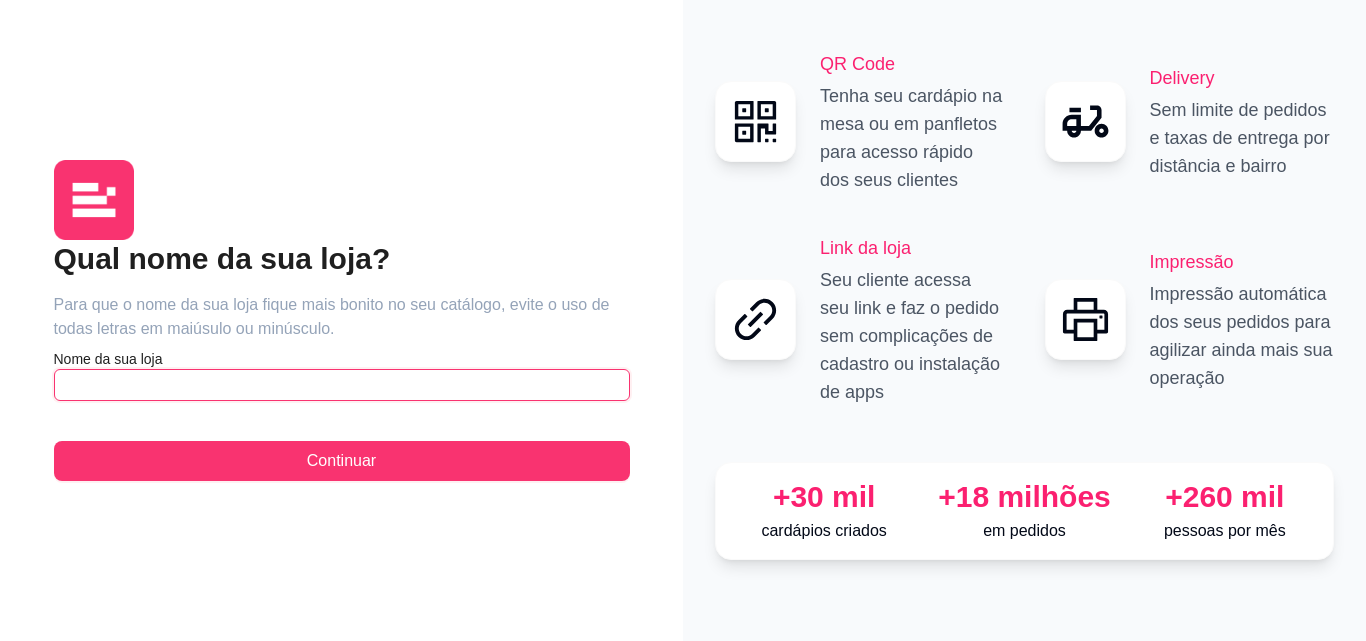 click at bounding box center (342, 385) 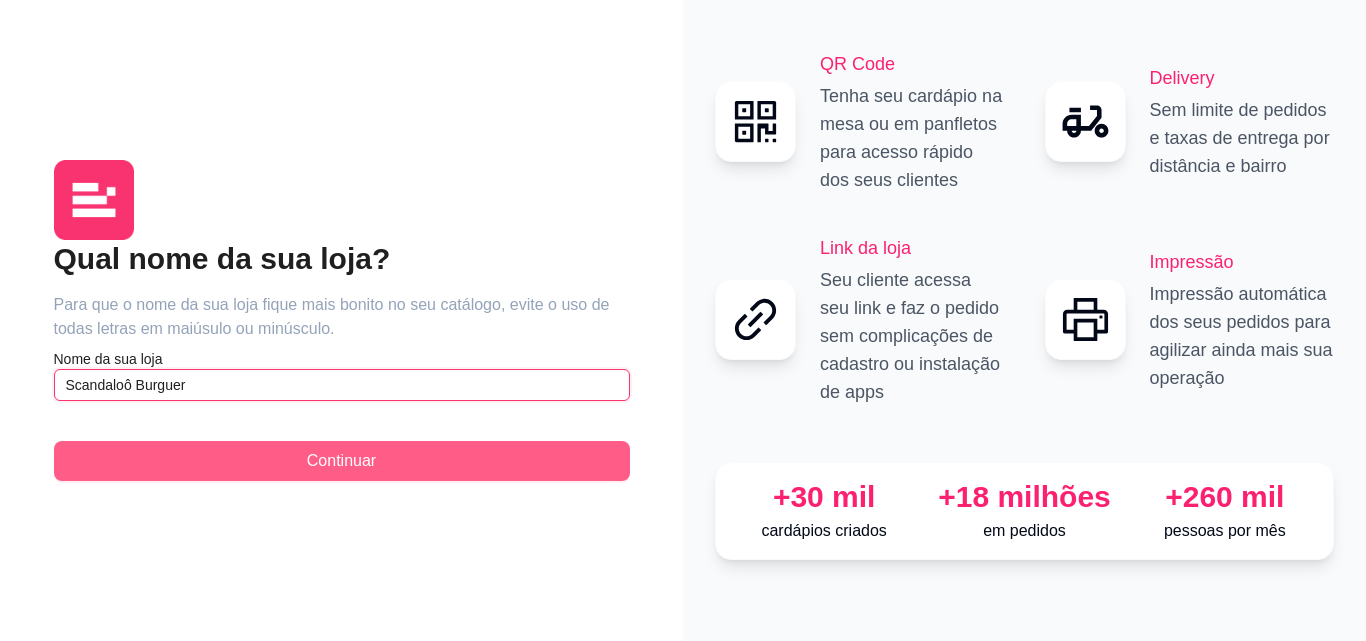 type on "Scandaloô Burguer" 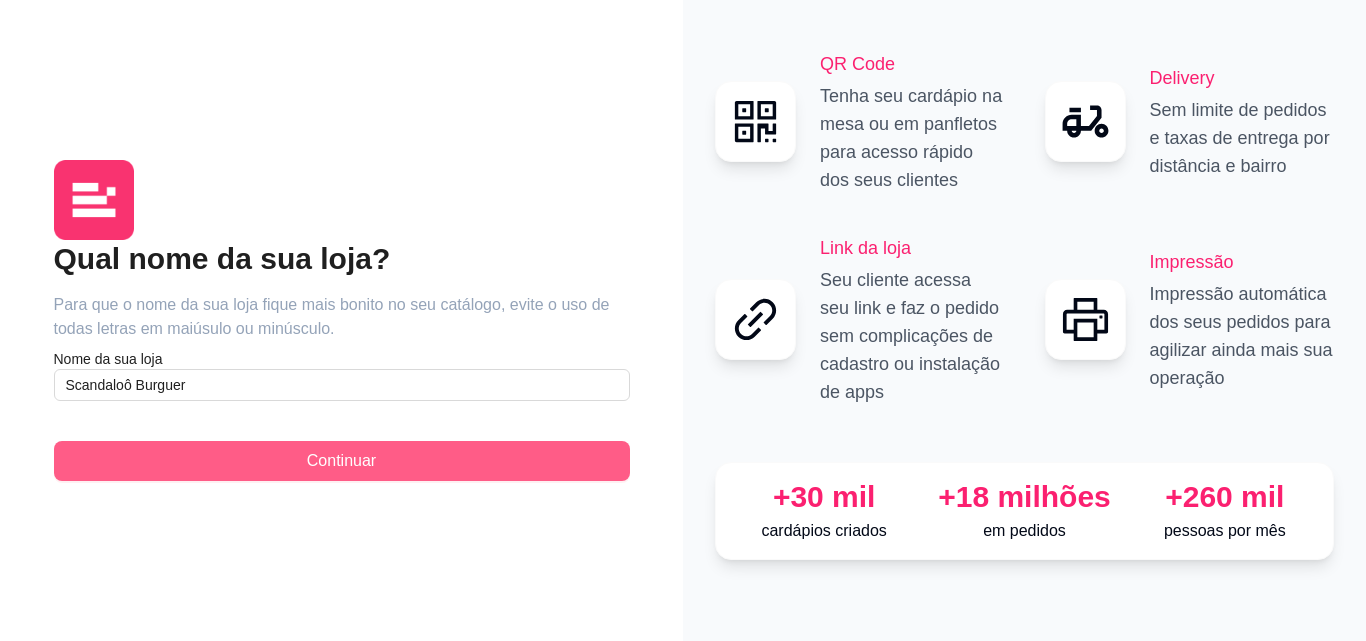 click on "Continuar" at bounding box center (342, 461) 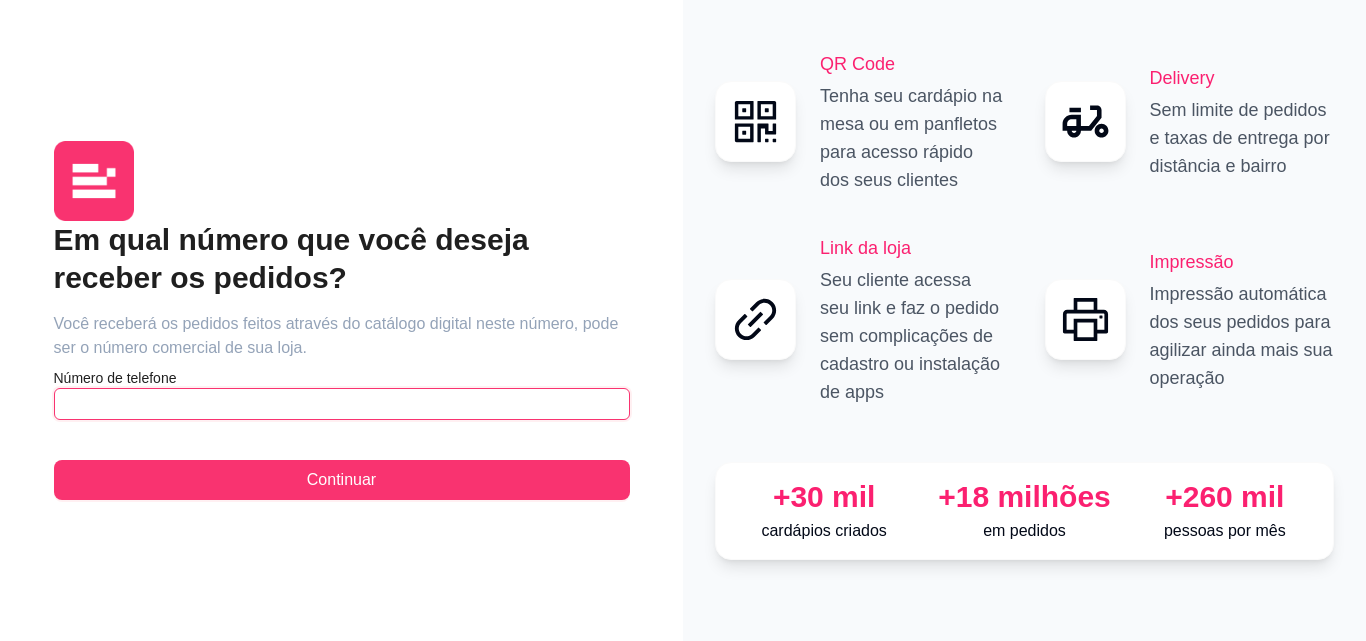 click at bounding box center (342, 404) 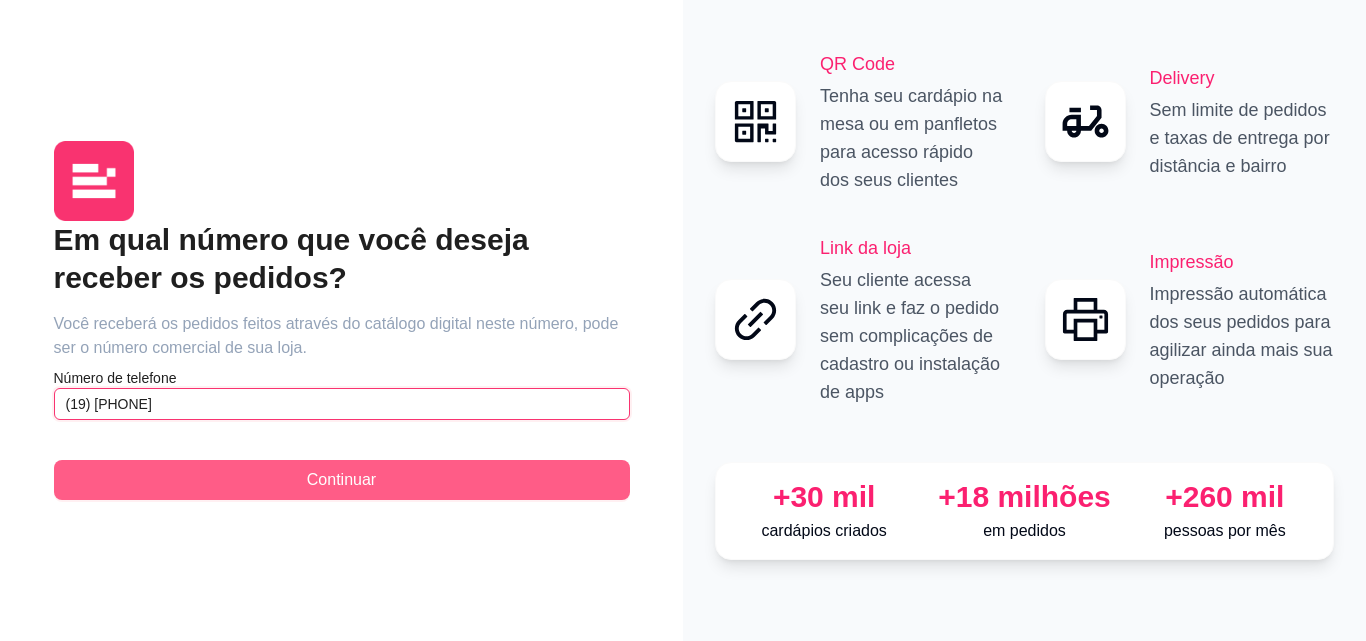 type on "(19) [PHONE]" 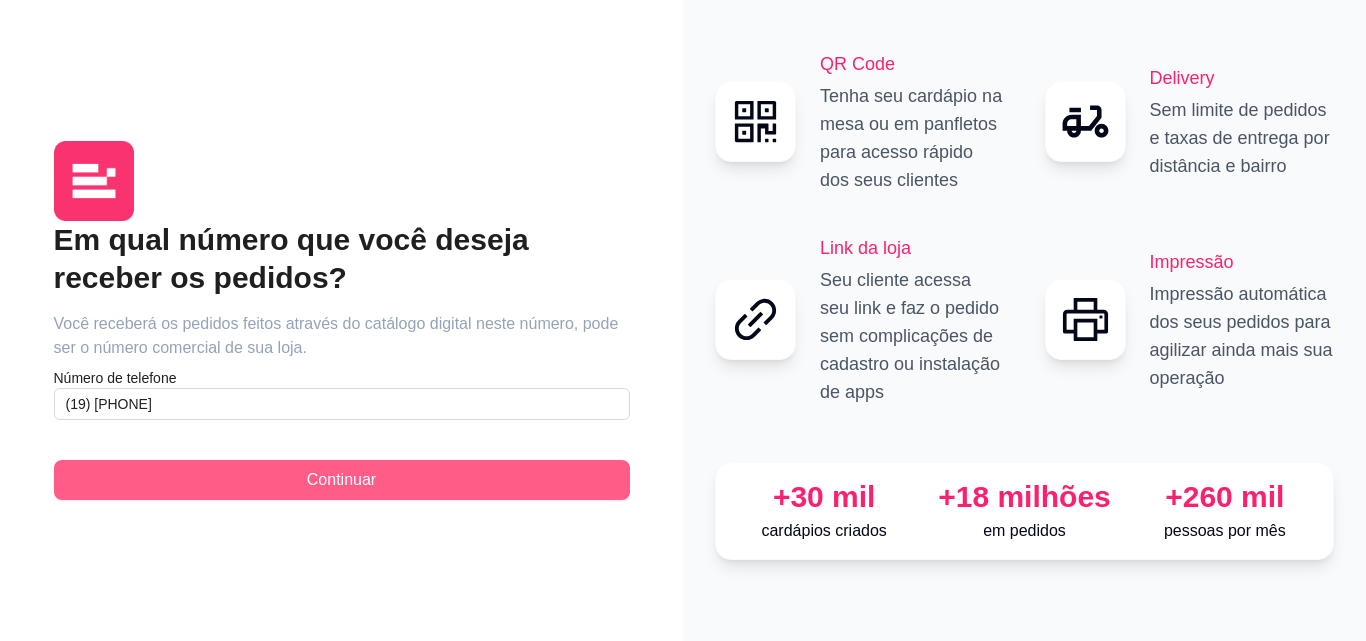 click on "Continuar" at bounding box center [342, 480] 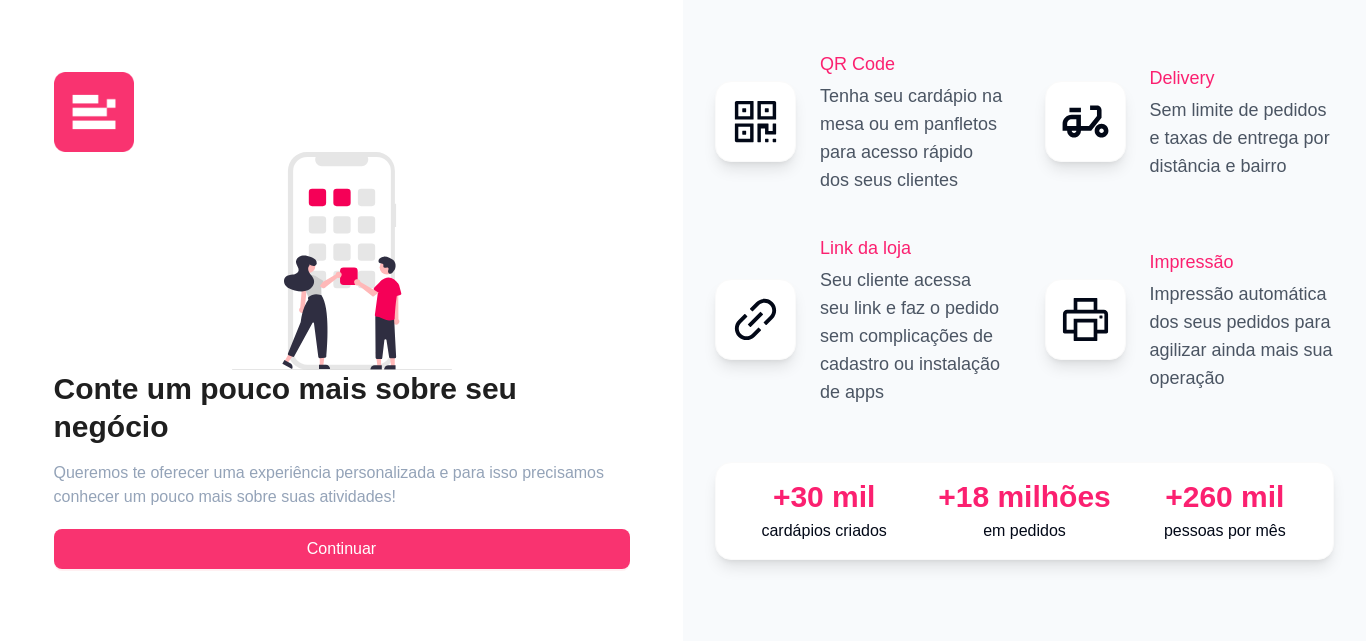 click on "Conte um pouco mais sobre seu negócio Queremos te oferecer uma experiência personalizada e para isso precisamos conhecer um pouco mais sobre suas atividades! Continuar" at bounding box center (342, 469) 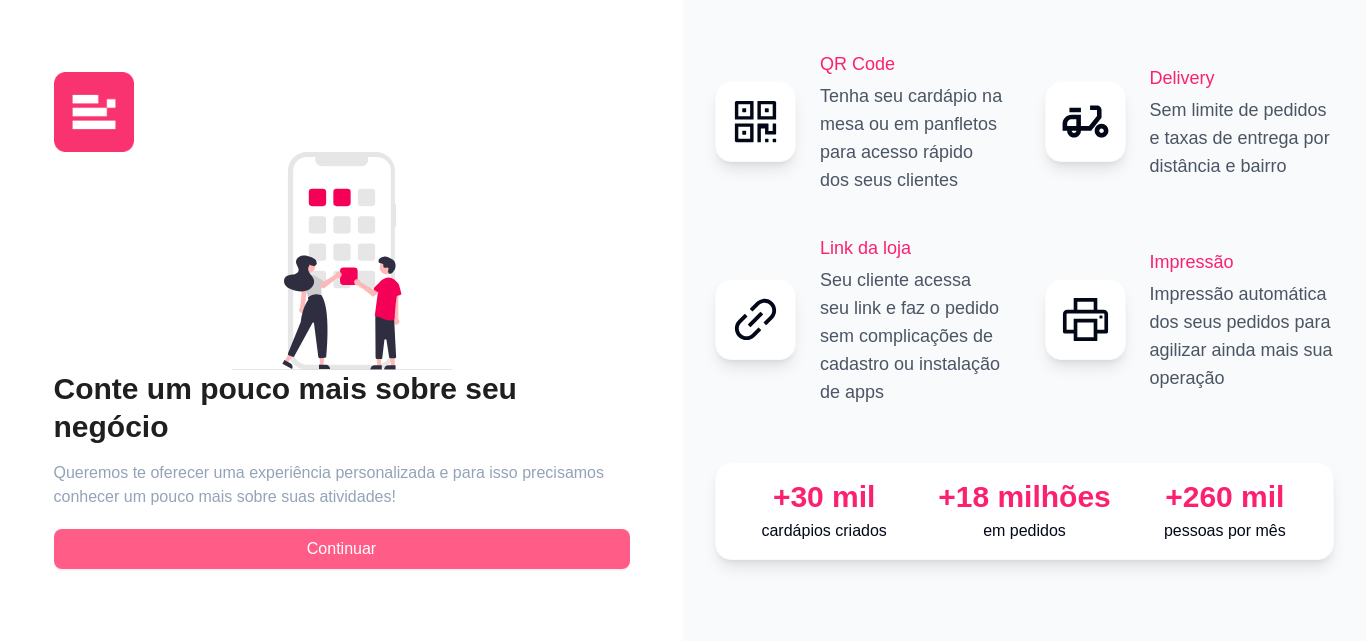 click on "Continuar" at bounding box center [342, 549] 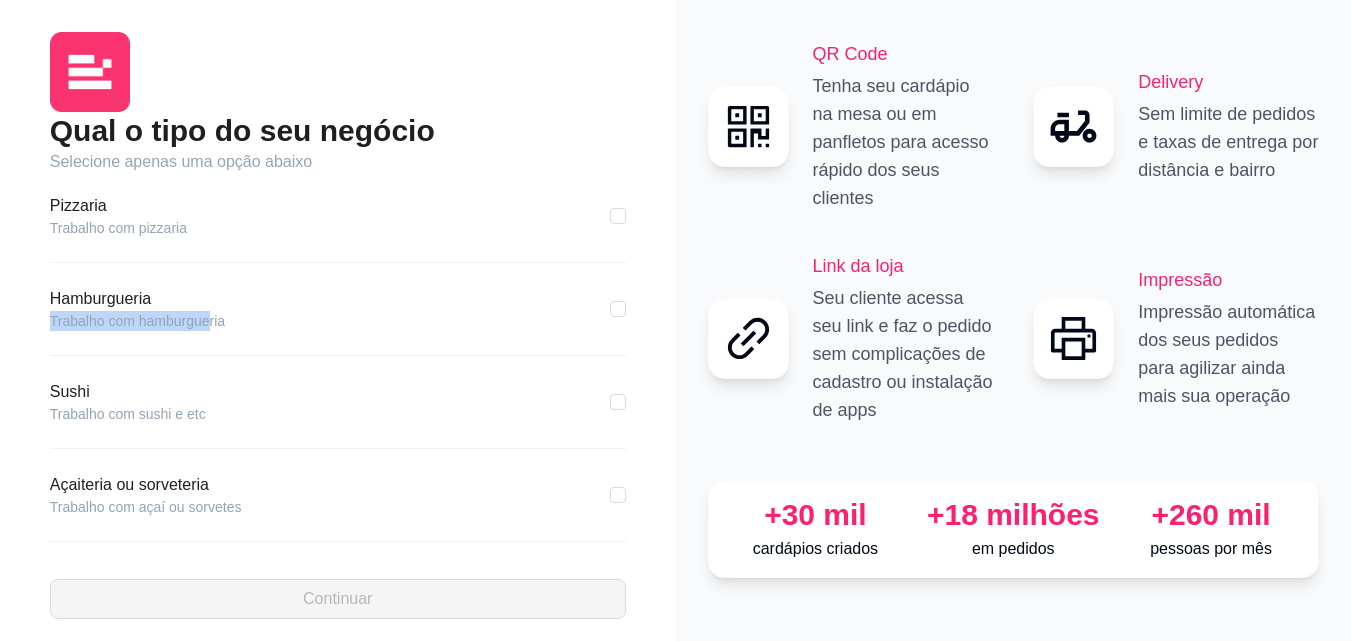 drag, startPoint x: 225, startPoint y: 308, endPoint x: 206, endPoint y: 311, distance: 19.235384 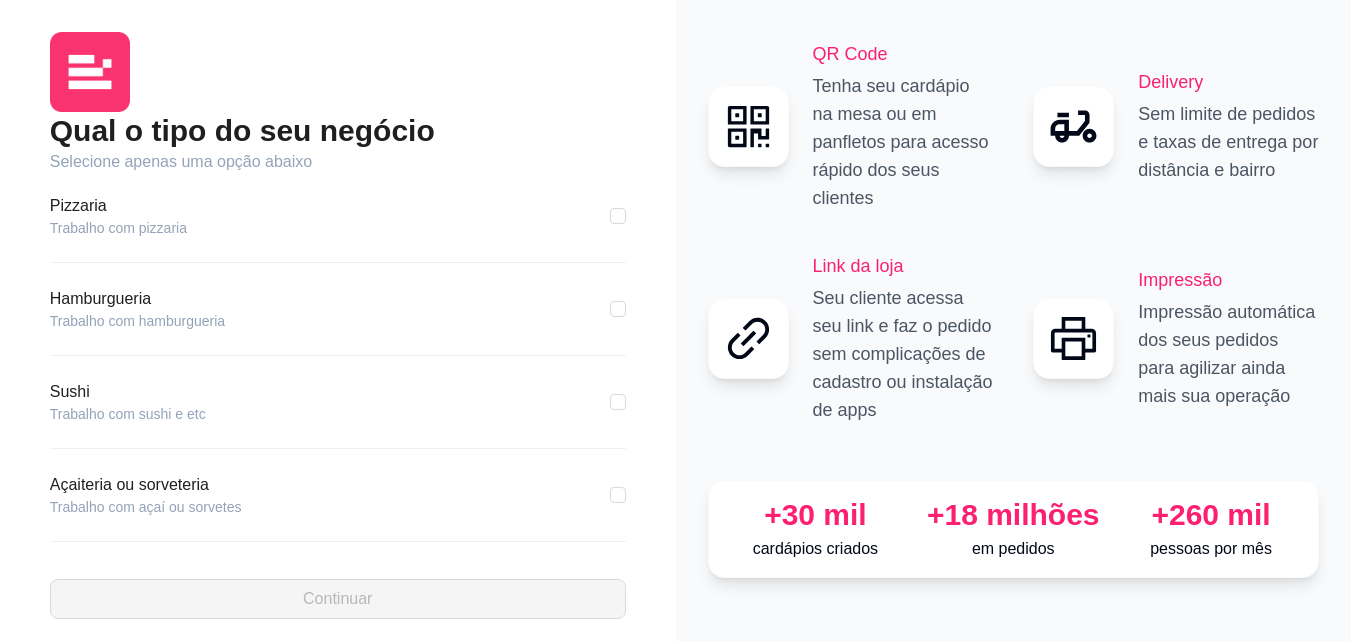 click on "Hamburgueria" at bounding box center [137, 299] 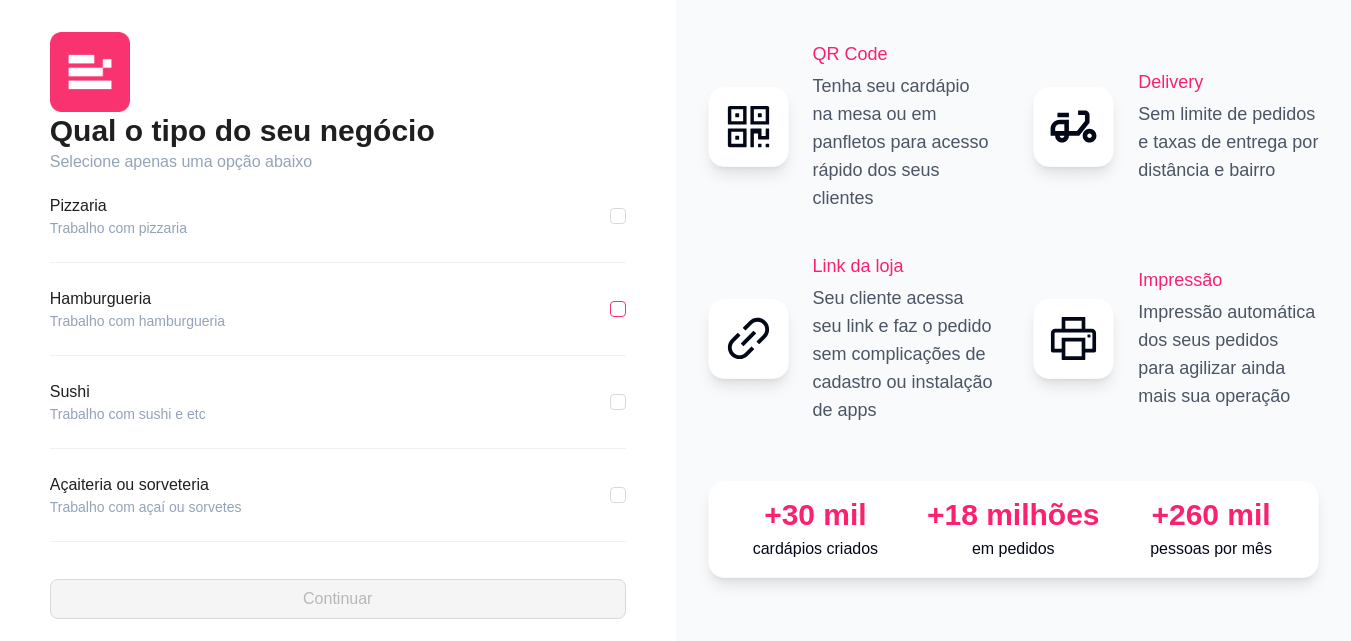 click at bounding box center [618, 309] 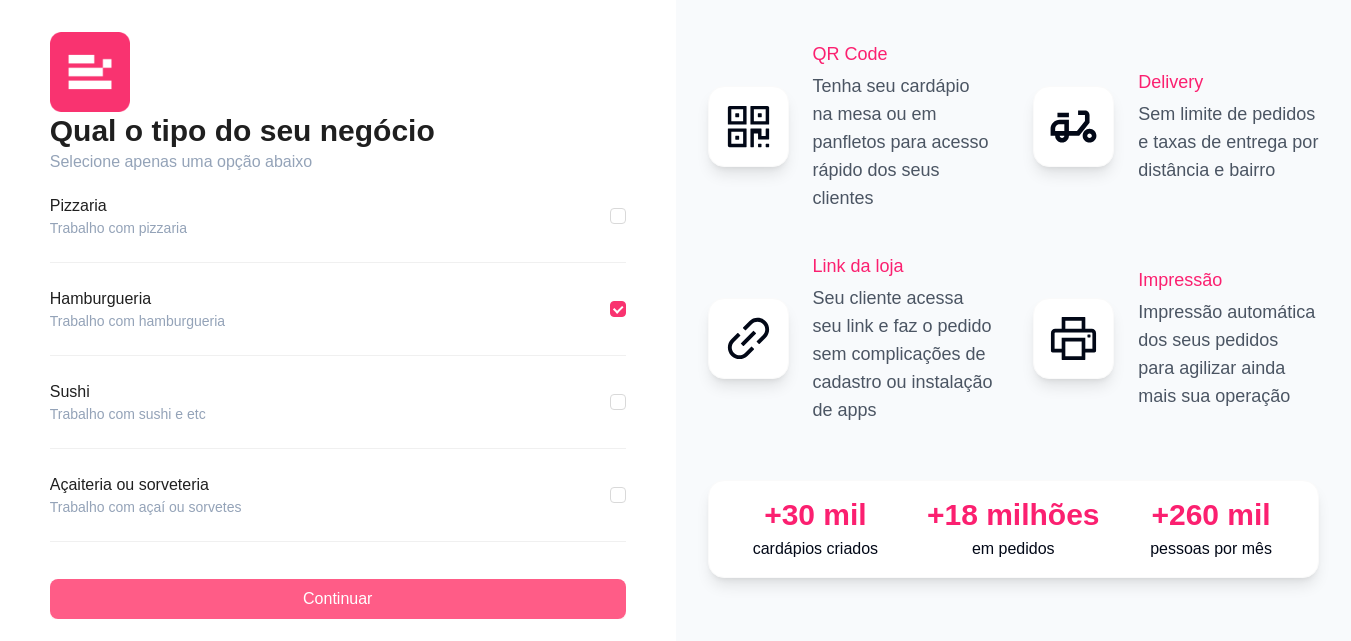 click on "Continuar" at bounding box center [338, 599] 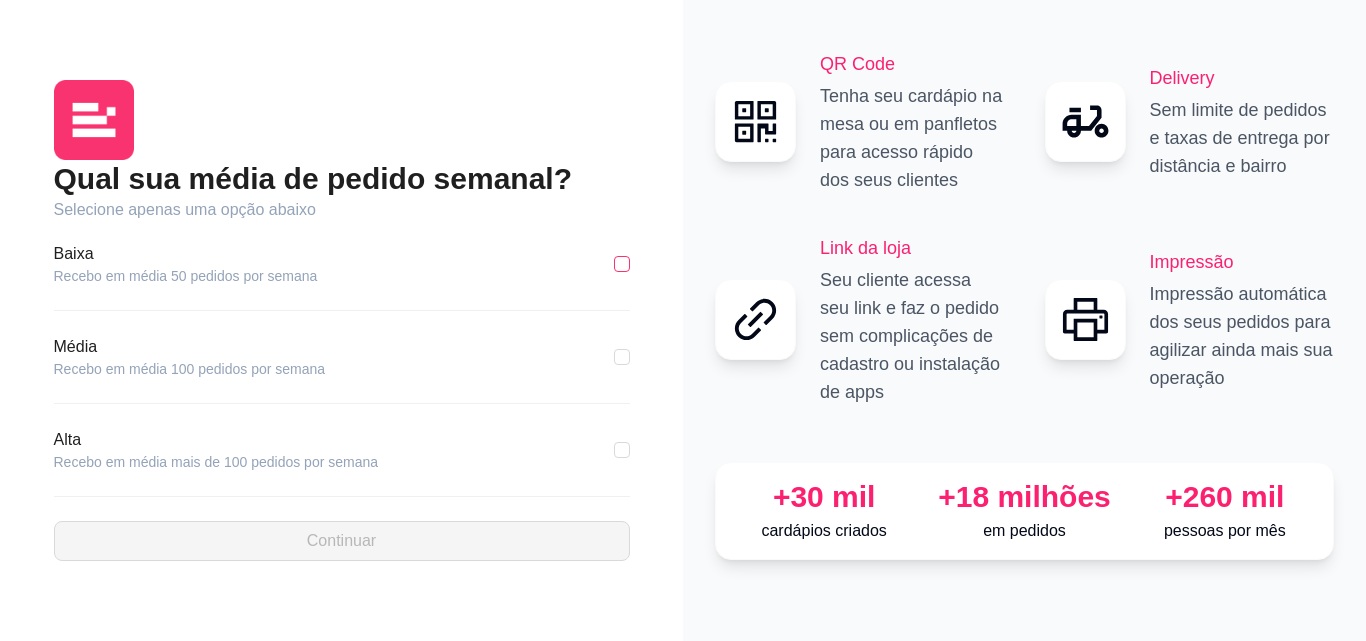 click at bounding box center [622, 264] 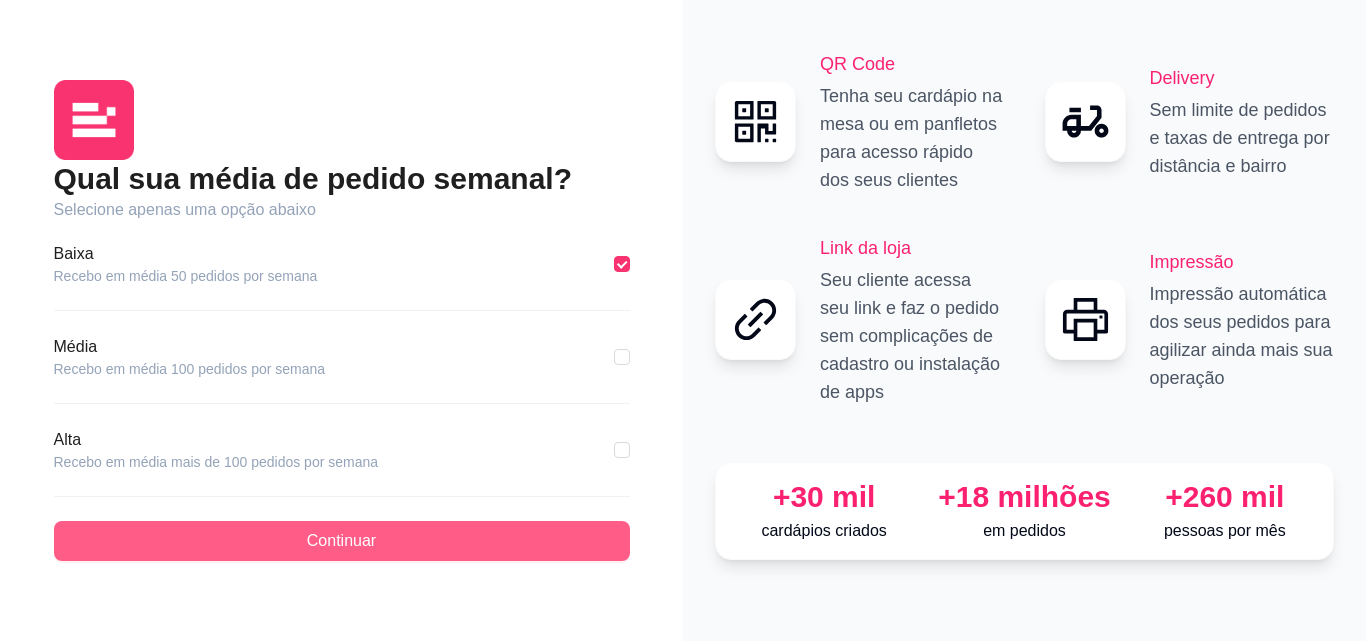 click on "Continuar" at bounding box center (342, 541) 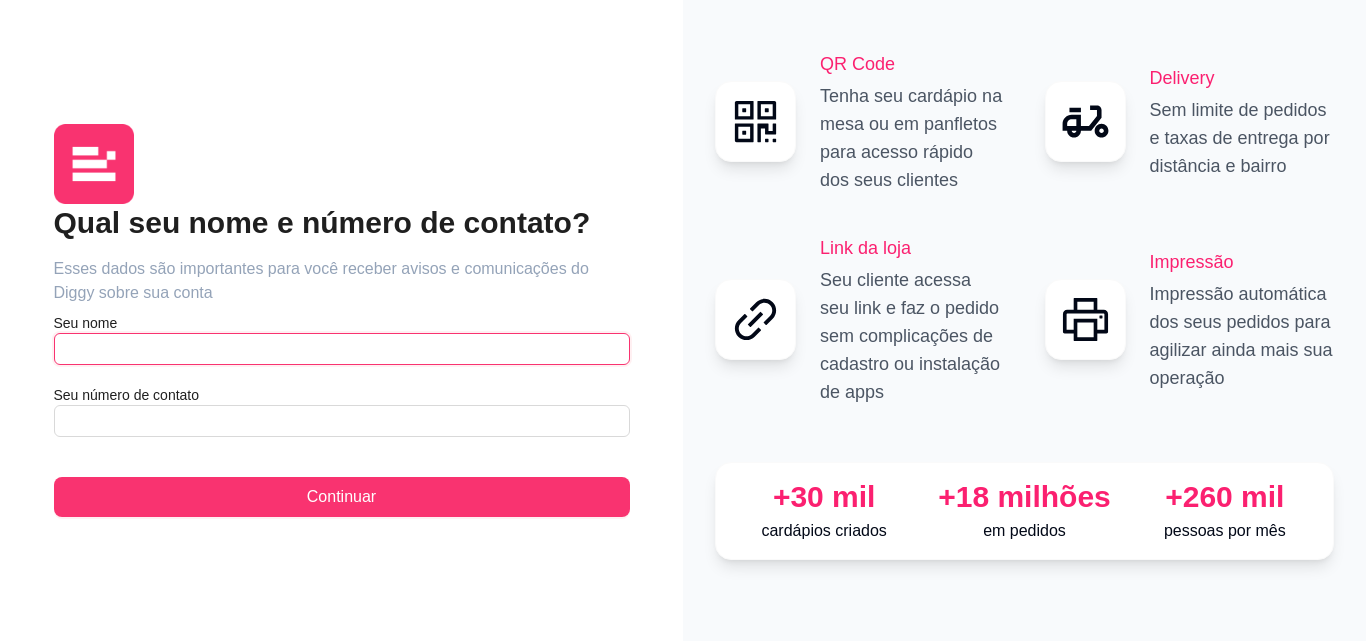 click at bounding box center (342, 349) 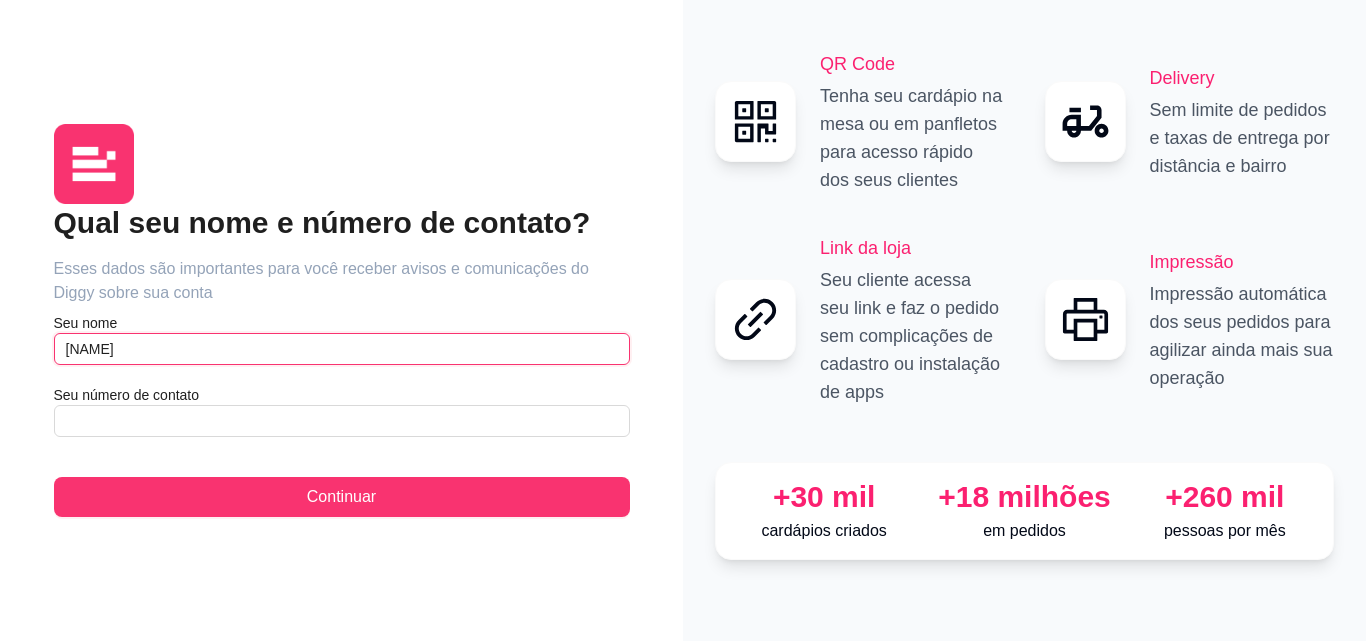 type on "[NAME]" 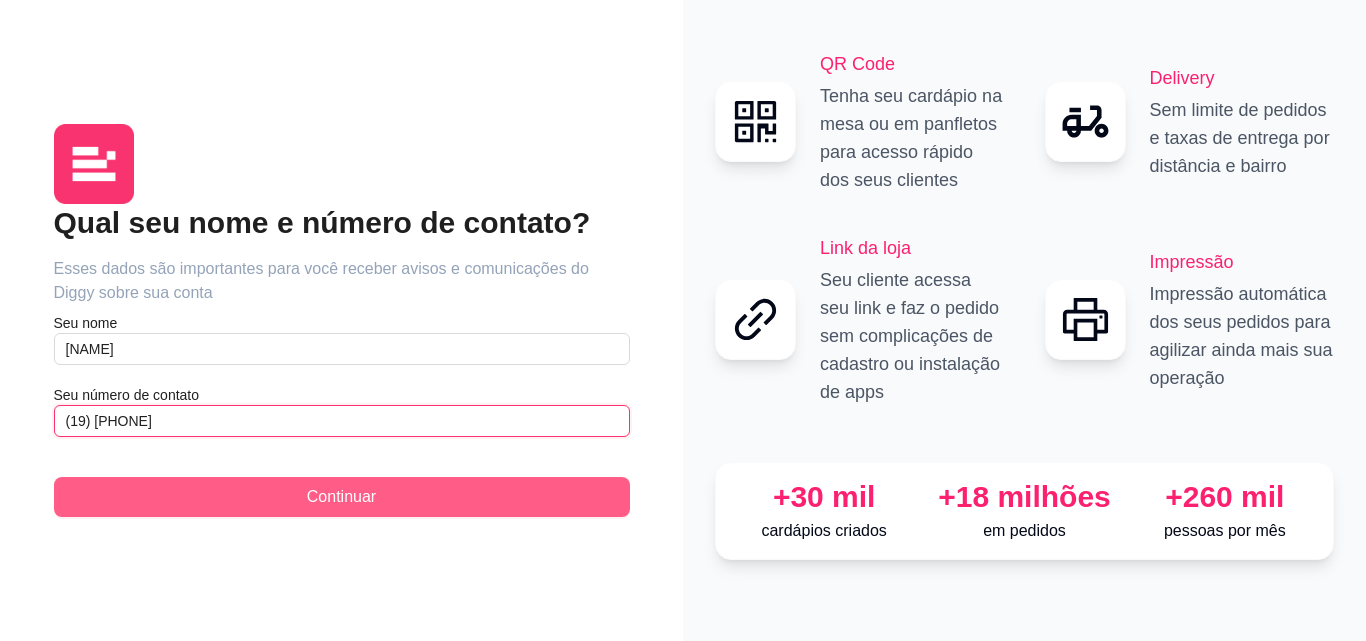 type on "(19) [PHONE]" 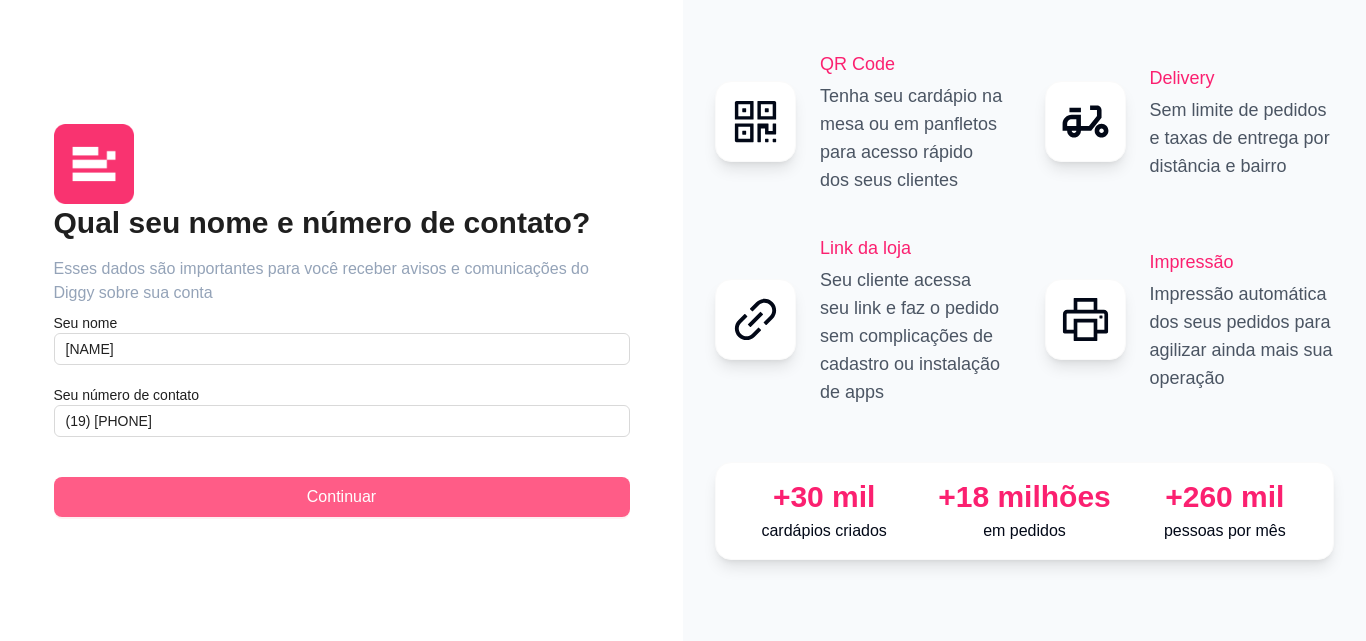 click on "Continuar" at bounding box center [341, 497] 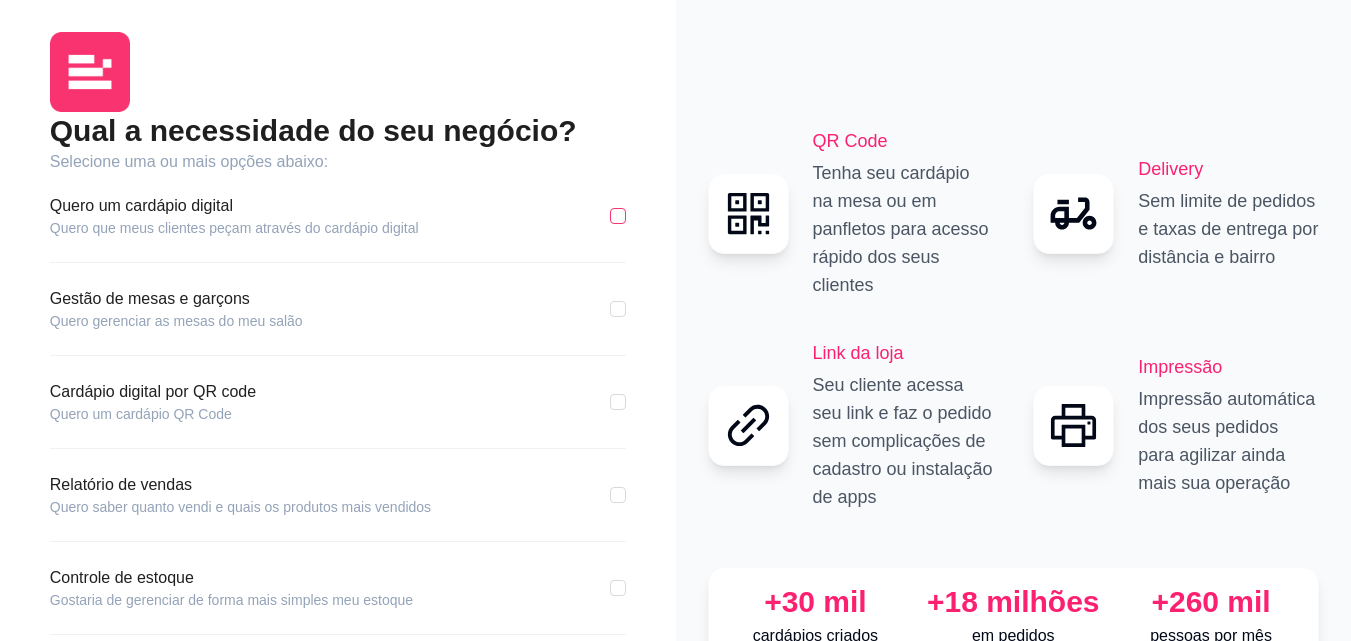click at bounding box center [618, 216] 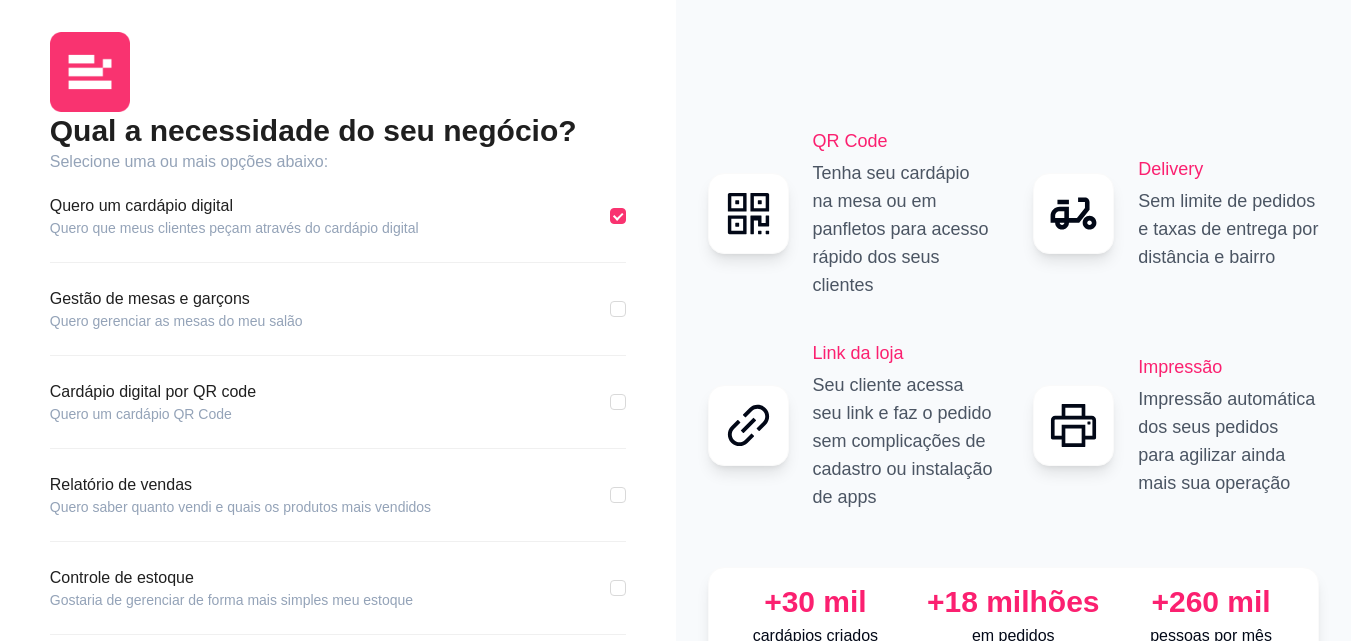 click on "Qual a necessidade do seu negócio? Selecione uma ou mais opções abaixo: Quero um cardápio digital Quero que meus clientes peçam através do cardápio digital Gestão de mesas e garçons Quero gerenciar as mesas do meu salão Cardápio digital por QR code Quero um cardápio QR Code Relatório de vendas Quero saber quanto vendi e quais os produtos mais vendidos Controle de estoque Gostaria de gerenciar de forma mais simples meu estoque Outras funcionalidades Gostaria de outras funcionalidades que me ajudem no dia a dia Continuar" at bounding box center [338, 412] 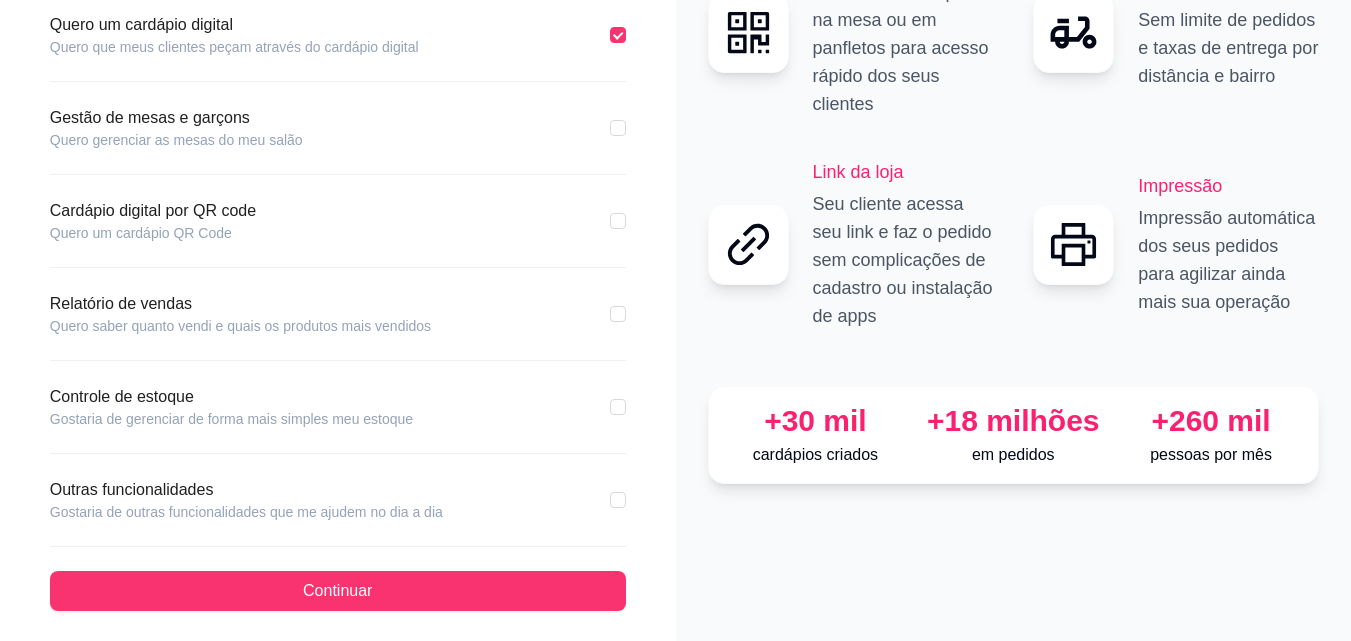 scroll, scrollTop: 183, scrollLeft: 0, axis: vertical 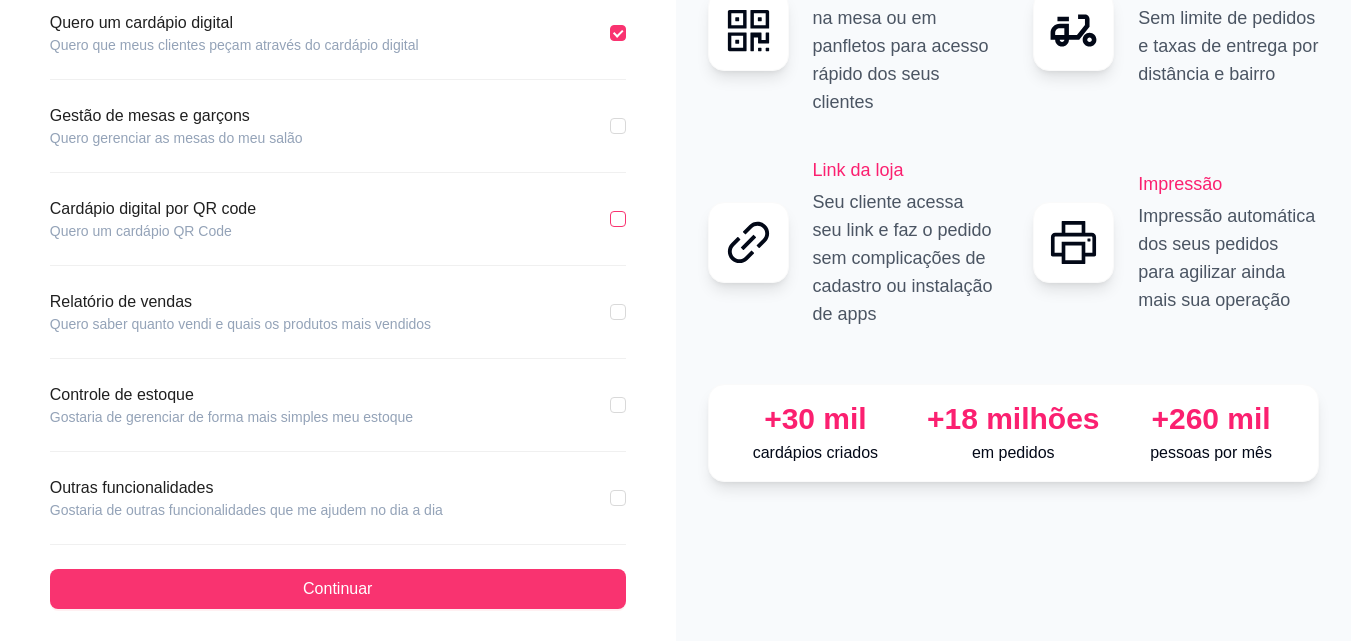 click at bounding box center (618, 219) 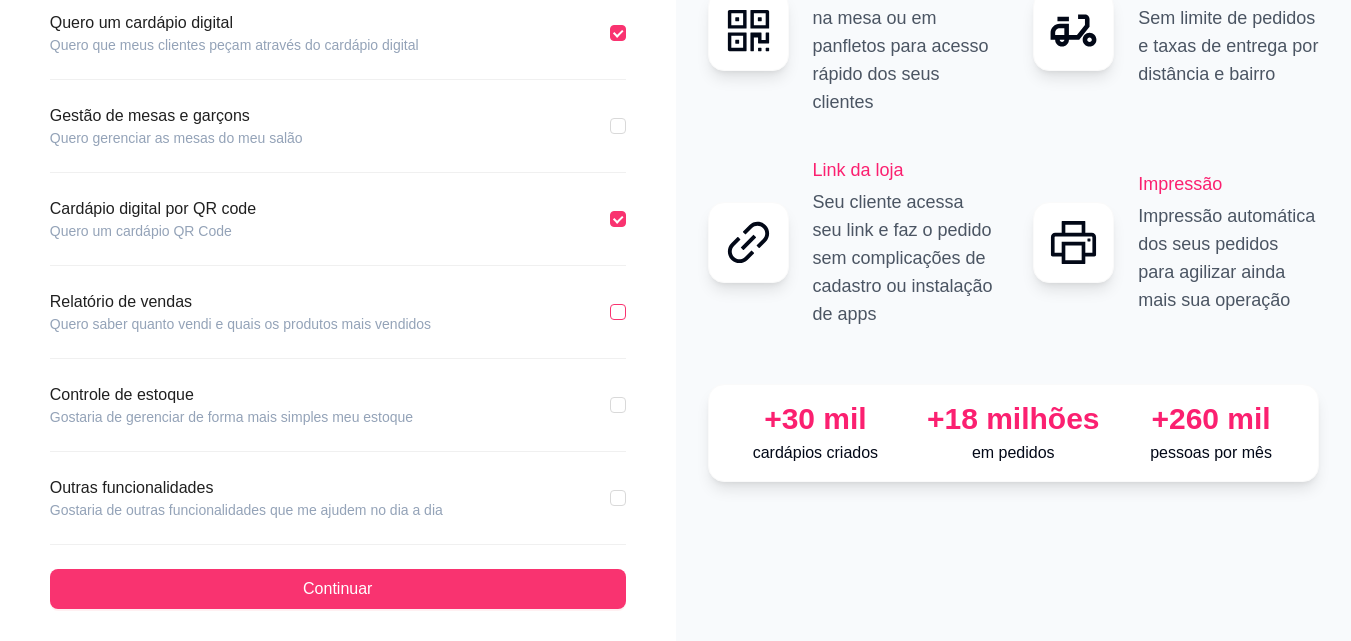 click at bounding box center [618, 312] 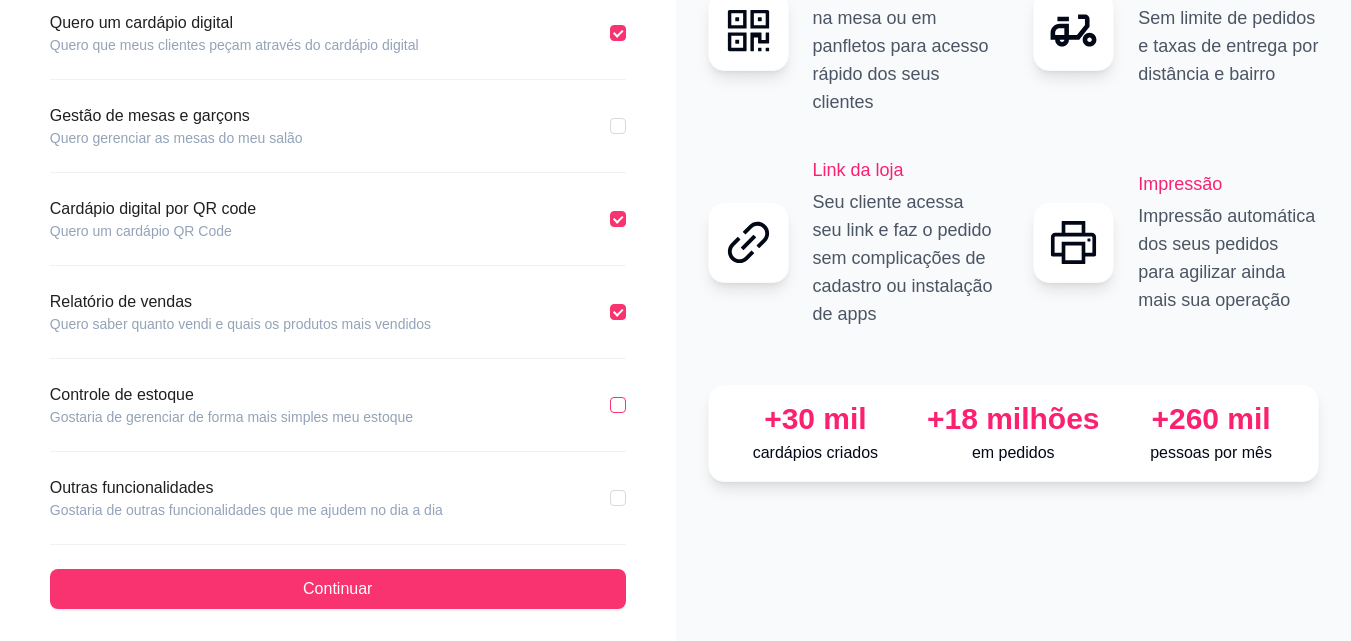 click at bounding box center [618, 405] 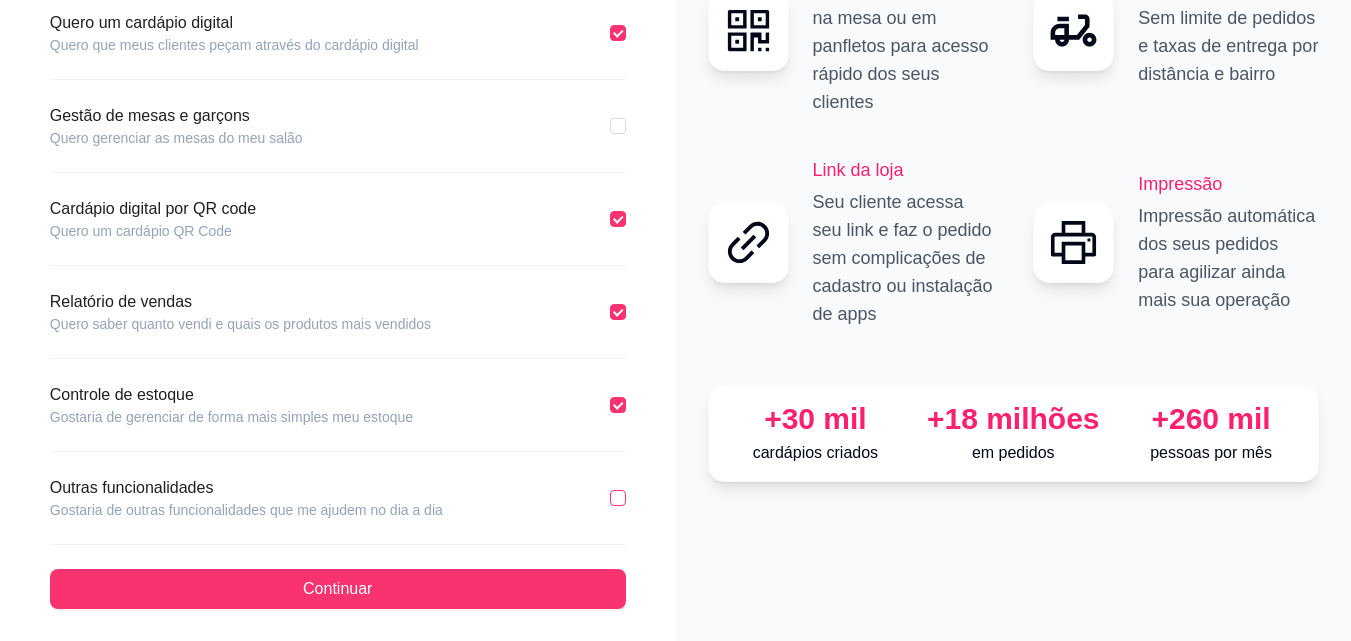 click at bounding box center [618, 498] 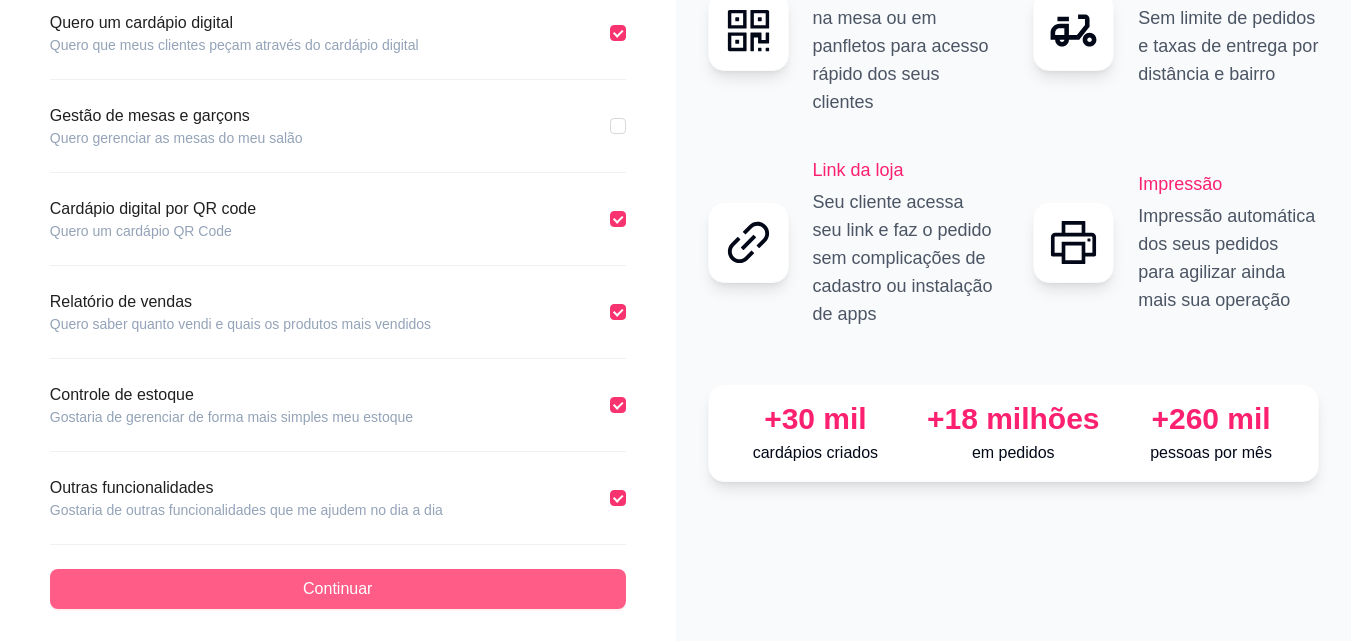 click on "Continuar" at bounding box center (338, 589) 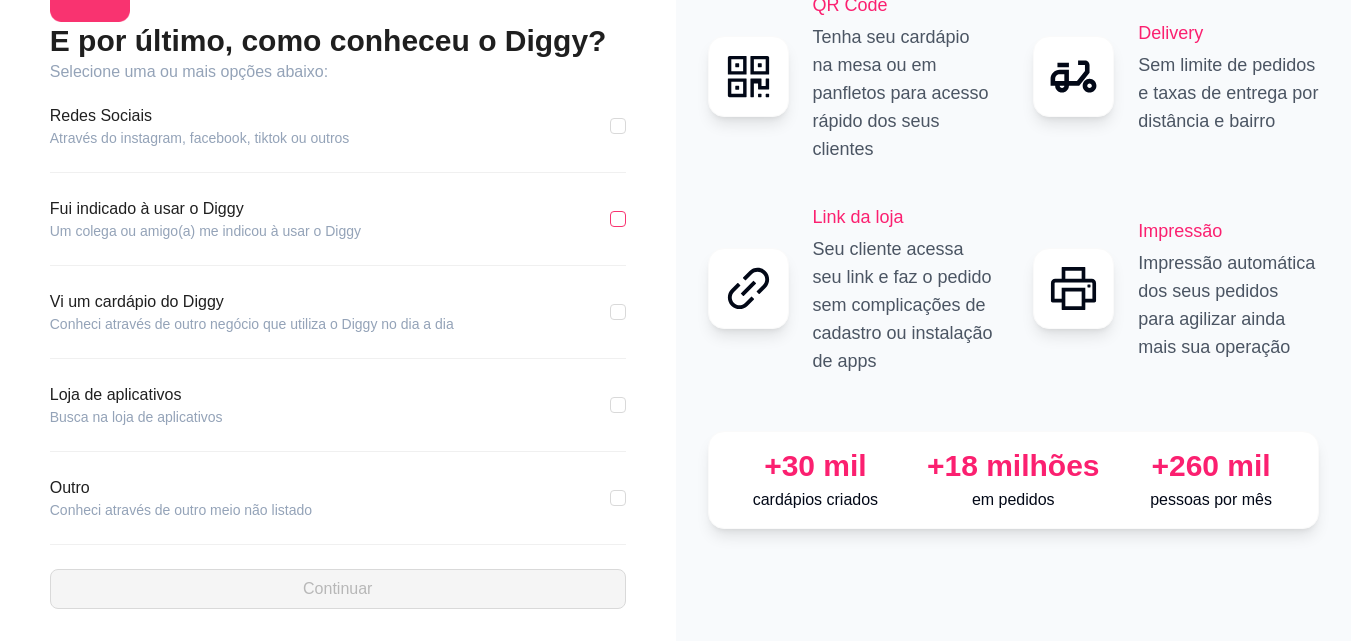 click at bounding box center [618, 219] 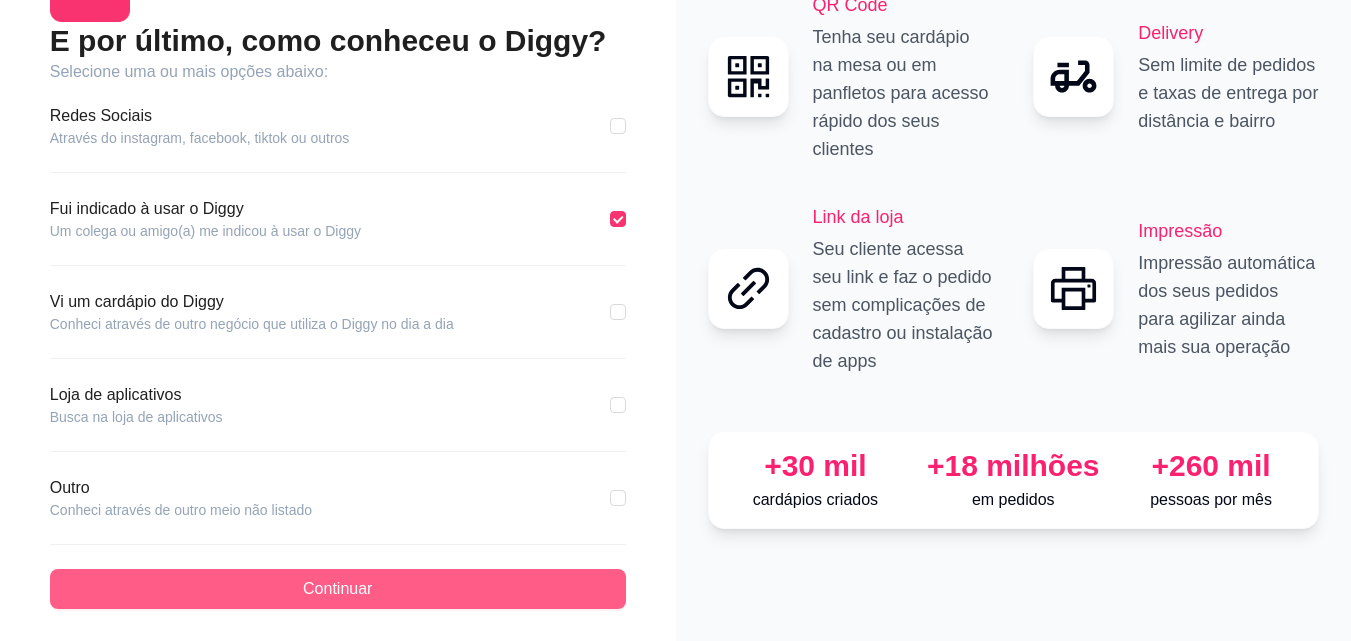 click on "Continuar" at bounding box center (338, 589) 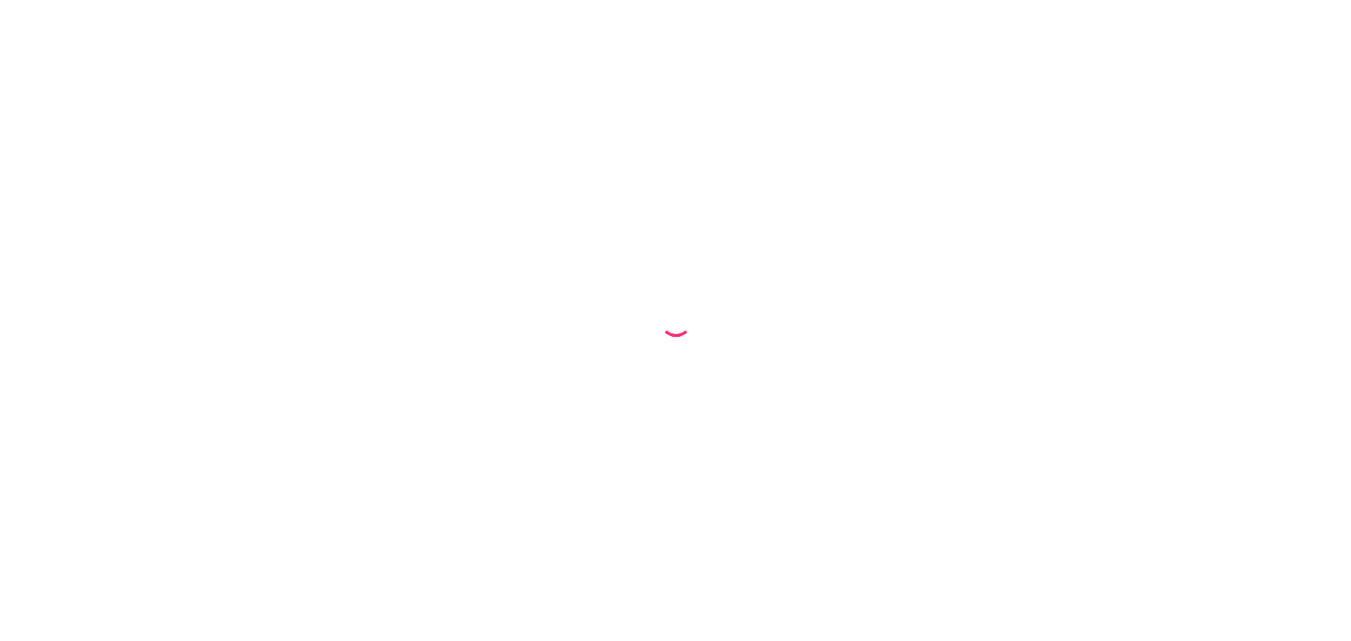 scroll, scrollTop: 0, scrollLeft: 0, axis: both 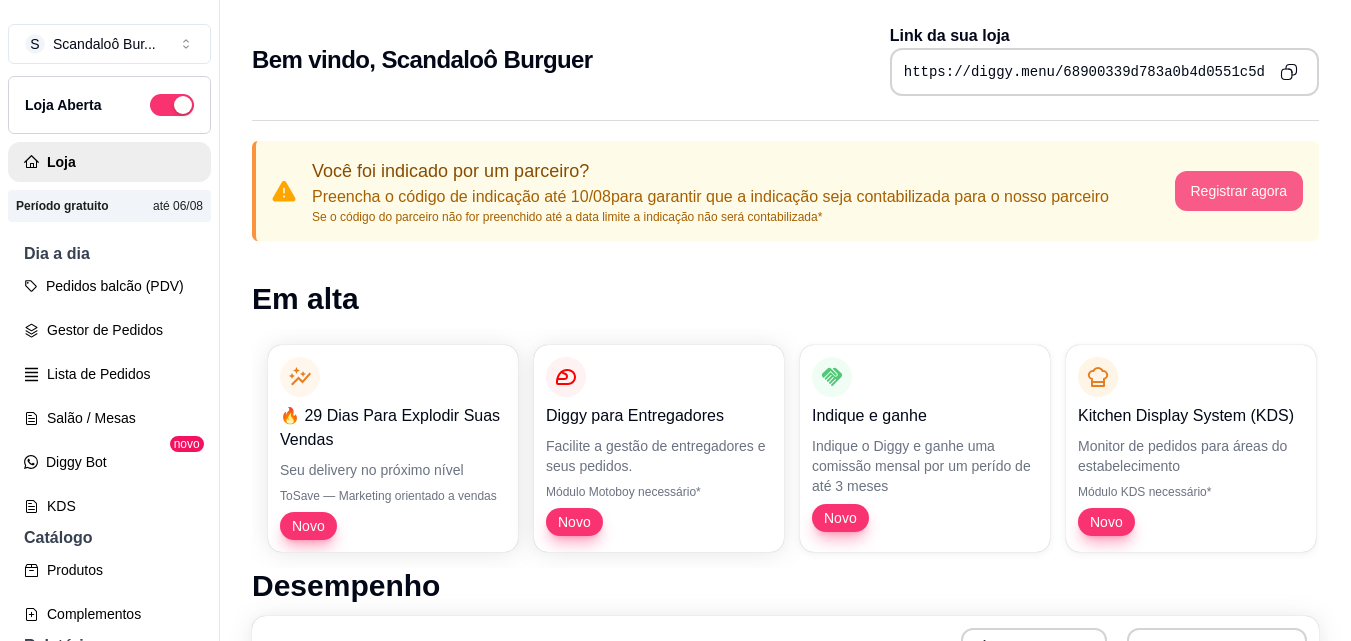click on "Registrar agora" at bounding box center [1239, 191] 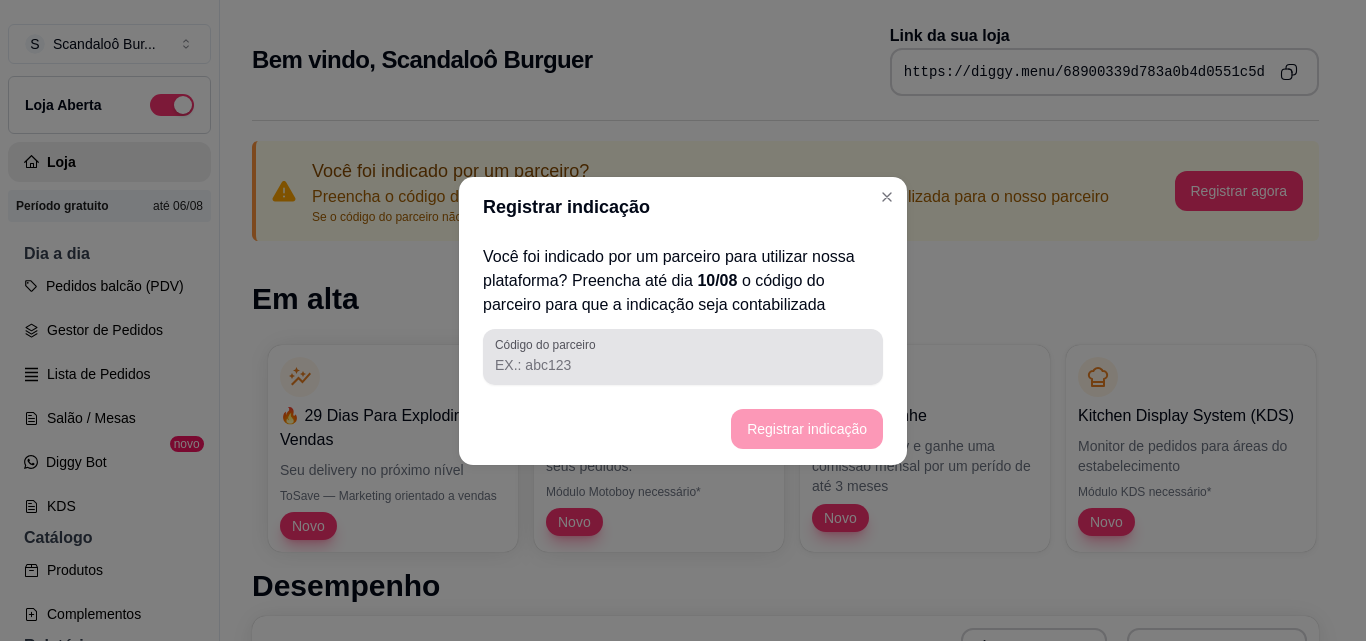 click at bounding box center (683, 357) 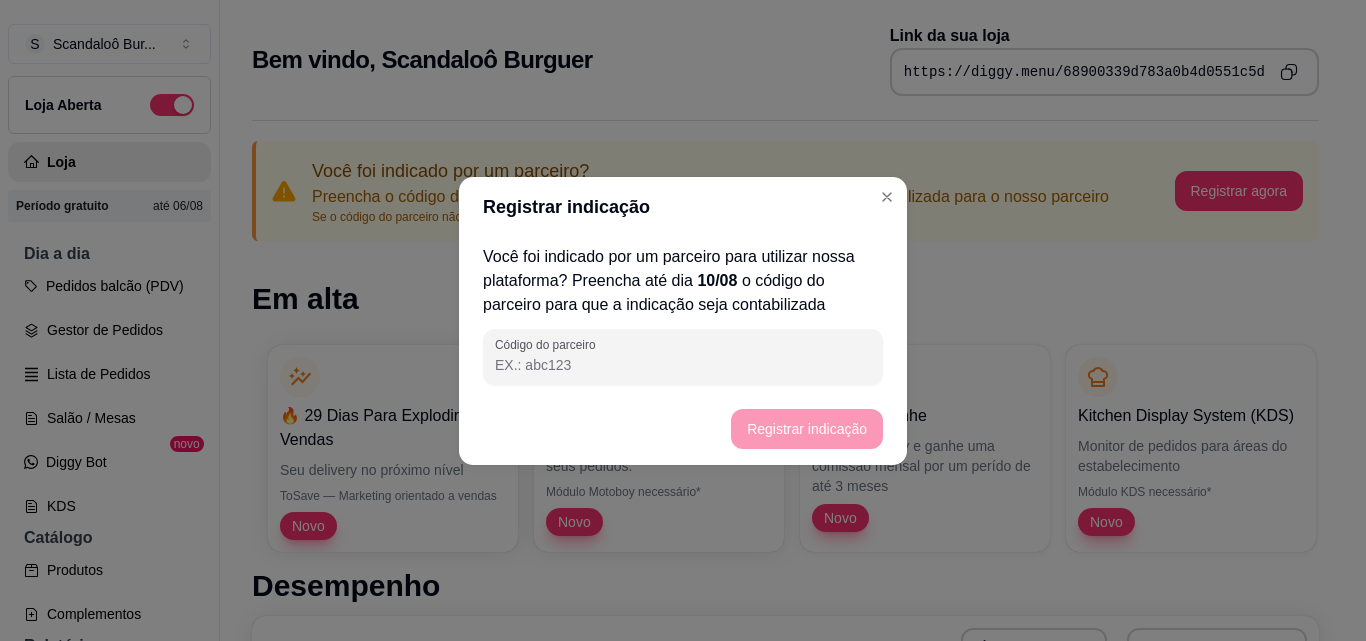 paste on "140a6b" 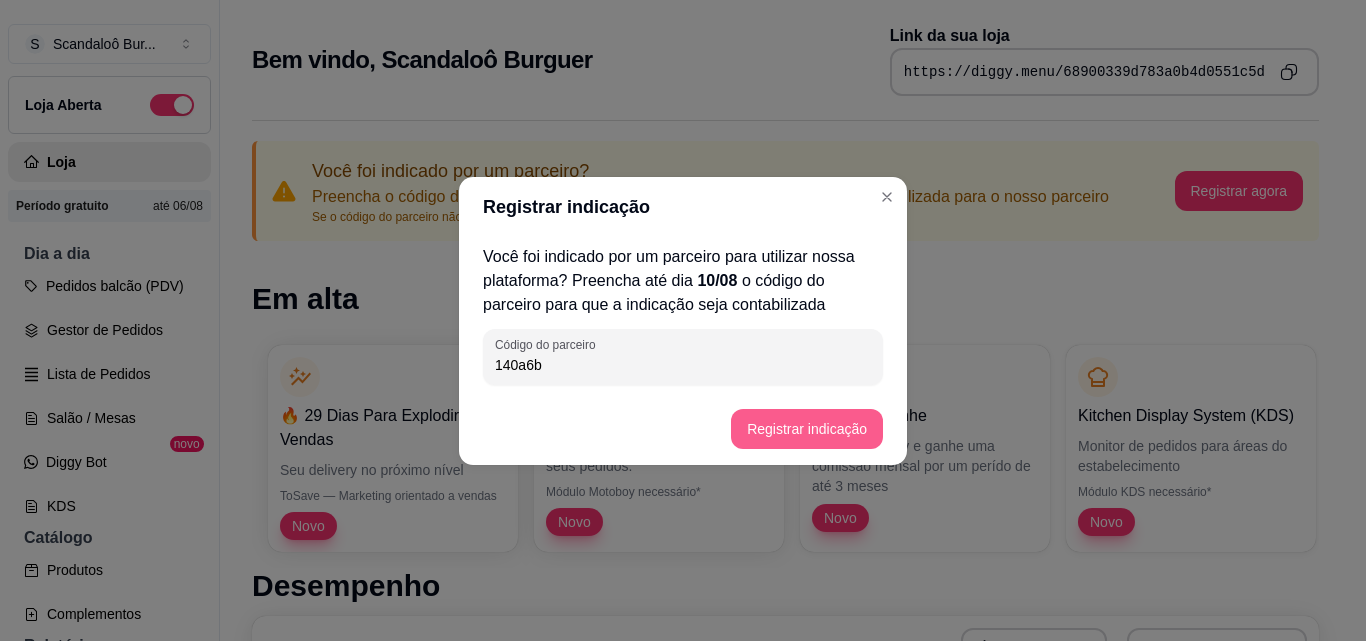 type on "140a6b" 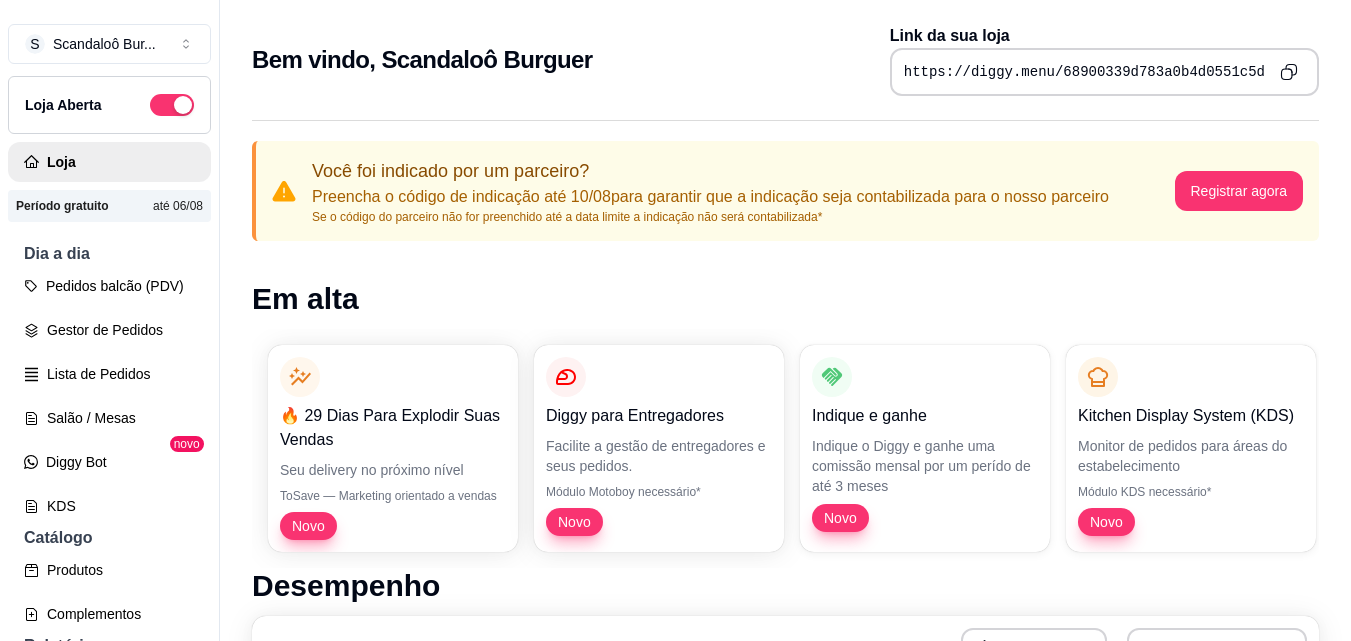 type 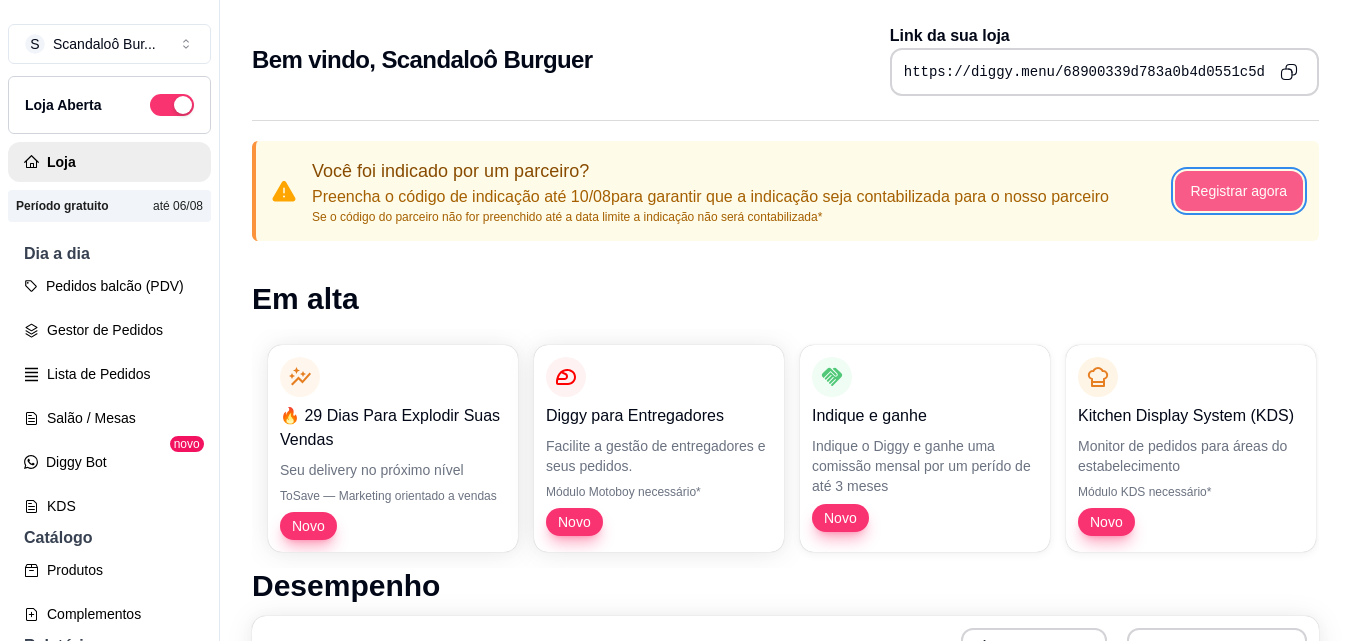 click on "Registrar agora" at bounding box center [1239, 191] 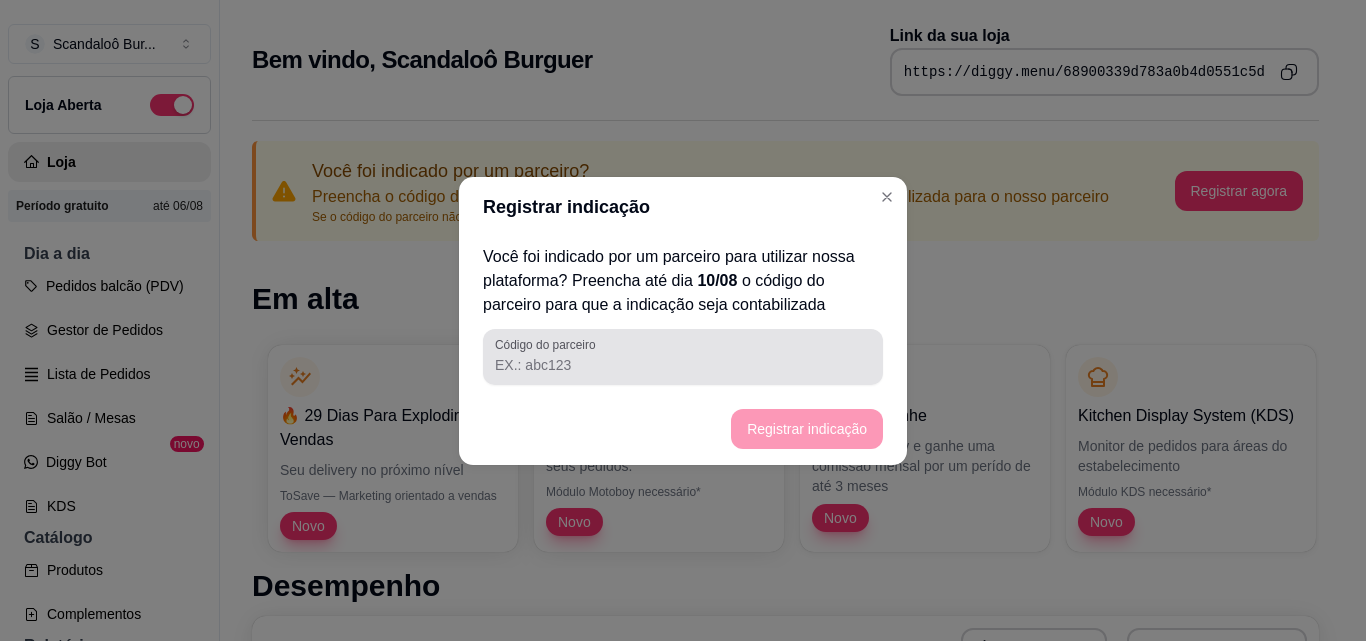 click at bounding box center [683, 357] 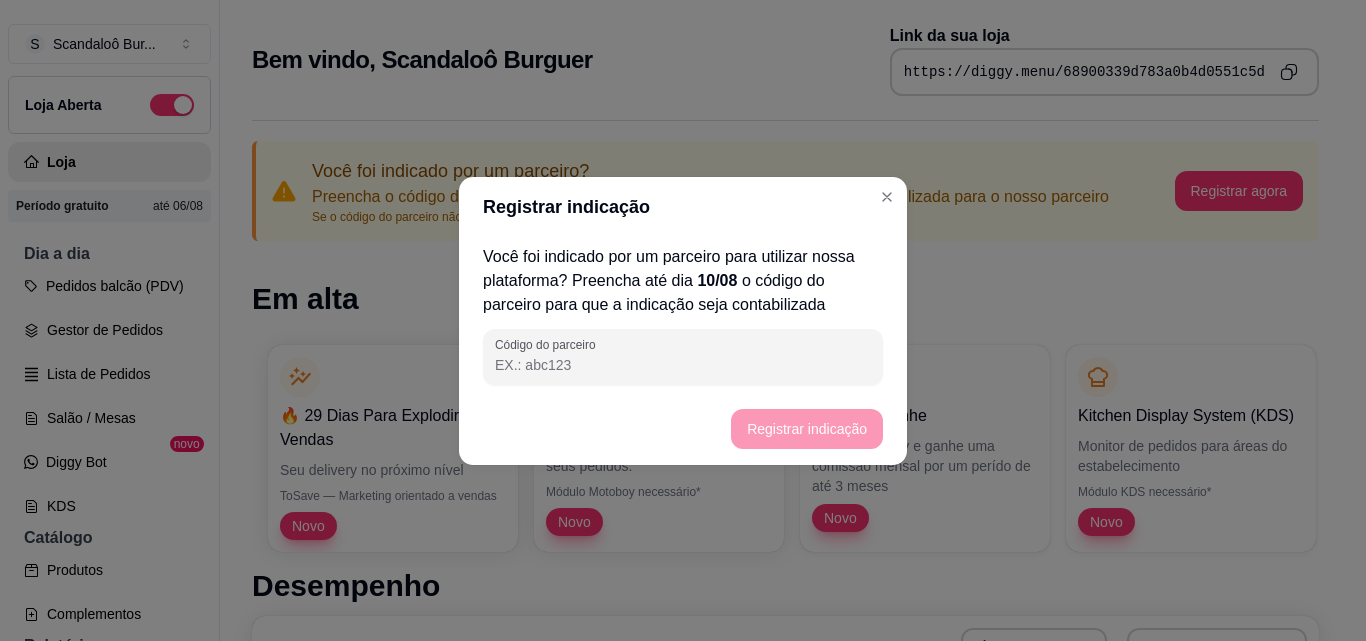 paste on "140a6b" 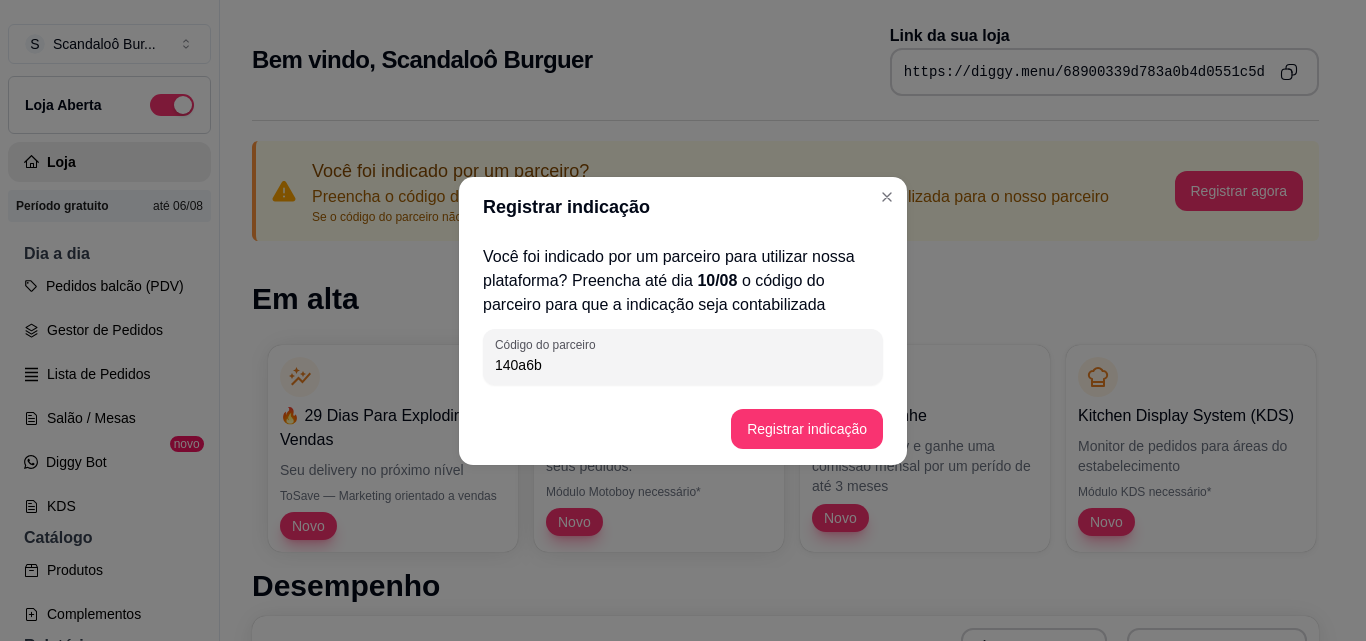 type on "140a6b" 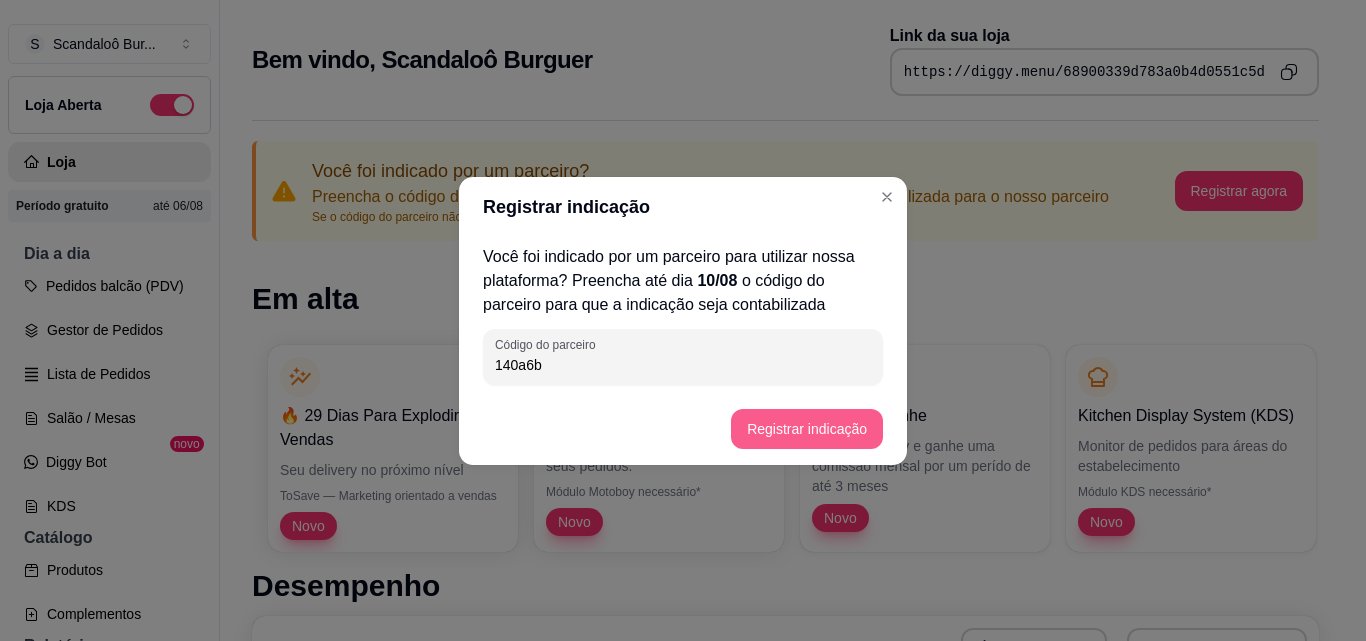 click on "Registrar indicação" at bounding box center [807, 429] 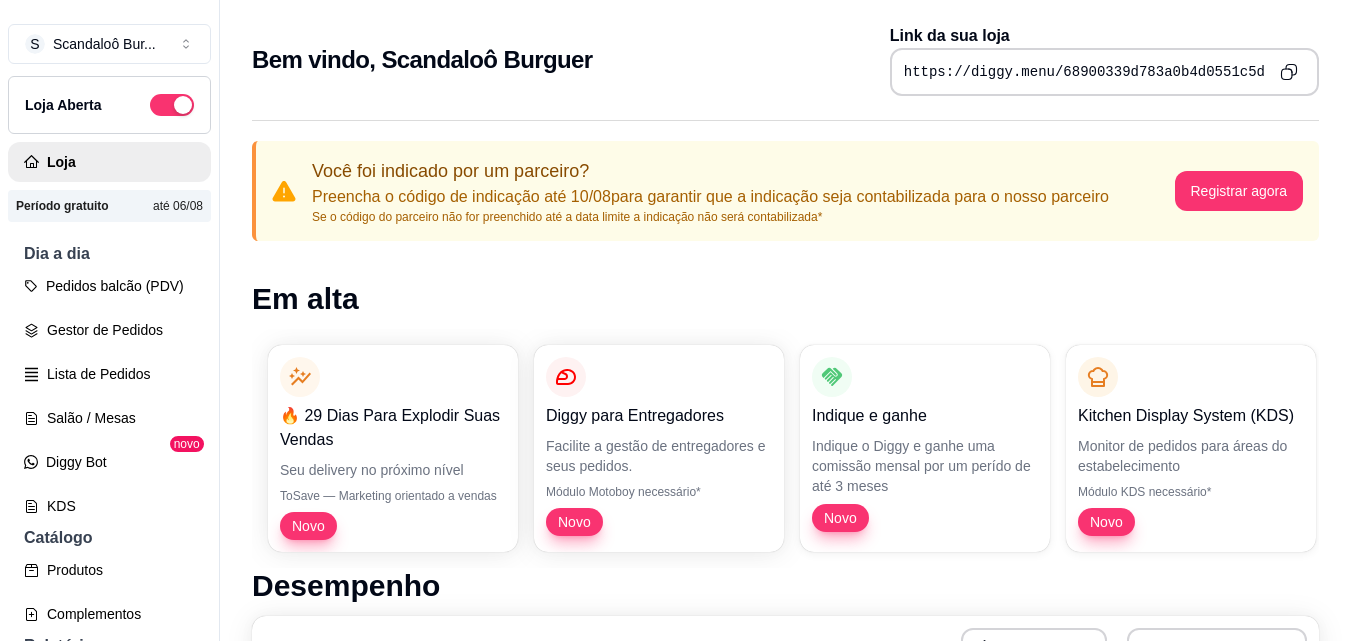 click on "Você foi indicado por um parceiro? Preencha o código de indicação até   [DATE]  para garantir que a indicação seja contabilizada para o nosso parceiro Se o código do parceiro não for preenchido até a data limite a indicação não será contabilizada* Registrar agora Em alta 🔥 29 Dias Para Explodir Suas Vendas Seu delivery no próximo nível   ToSave — Marketing orientado a vendas Novo Diggy para Entregadores Facilite a gestão de entregadores e seus pedidos. Módulo Motoboy necessário* Novo Indique e ganhe Indique o Diggy e ganhe uma comissão mensal por um perído de até 3 meses Novo Kitchen Display System (KDS) Monitor de pedidos para áreas do estabelecimento Módulo KDS necessário* Novo Nota Fiscal (NFC-e) Emita notas fiscais (NFC-e) do seus pedidos do Diggy Módulo fiscal necessário* Novo Controle de Fiado Registre as suas vendas em fiado e tenha o controle das contas de cada cliente Novo Robô de Atendimento Otimize o atendimento dos seus pedidos vindos do WhatsApp com nosso robô 2 2" at bounding box center [785, 978] 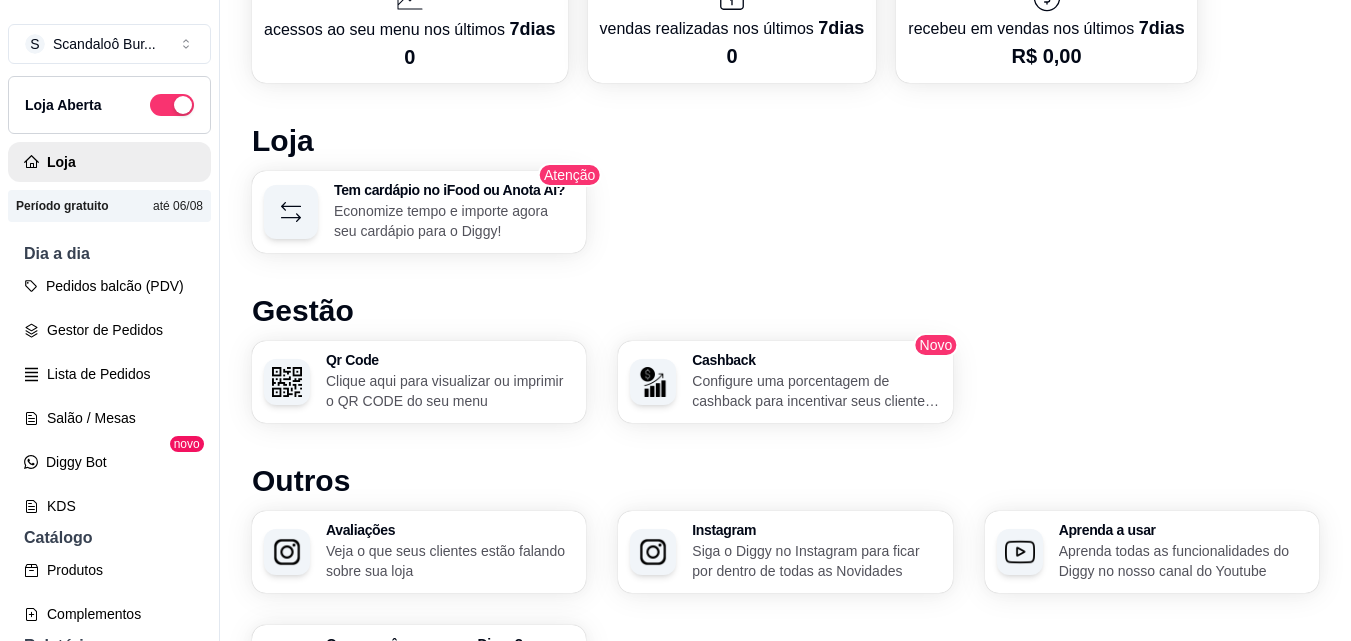 scroll, scrollTop: 1120, scrollLeft: 0, axis: vertical 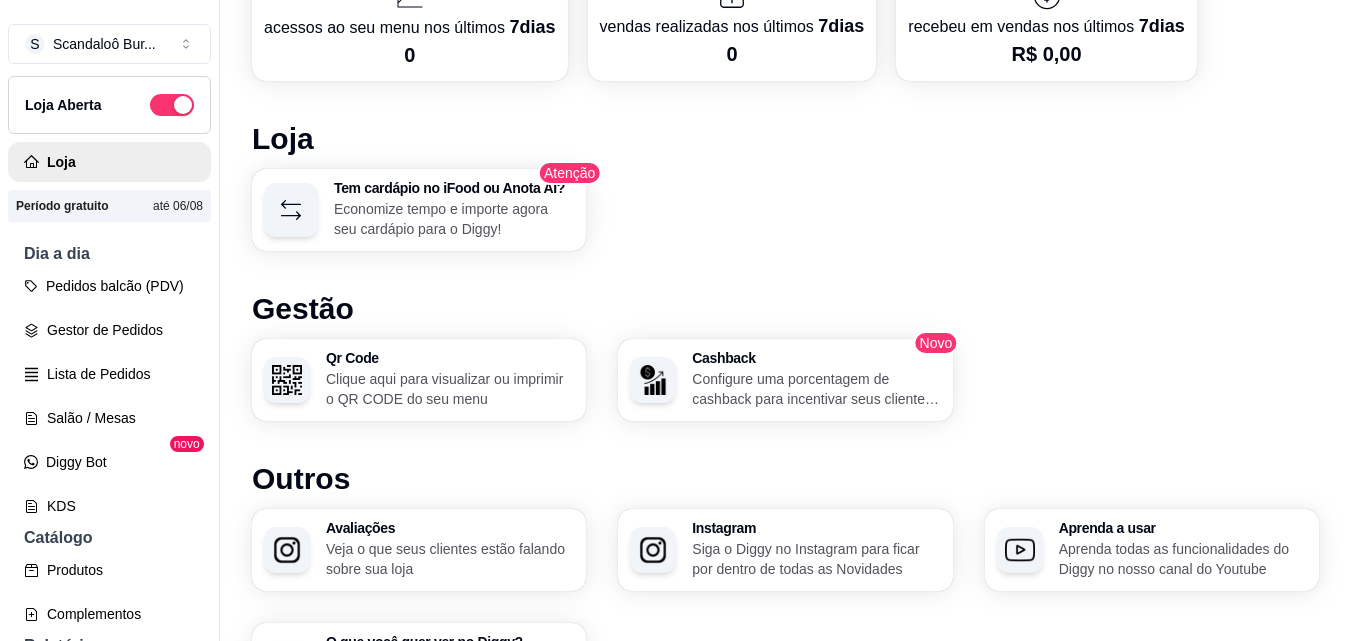 click on "Clique aqui para visualizar ou imprimir o QR CODE do seu menu" at bounding box center (450, 389) 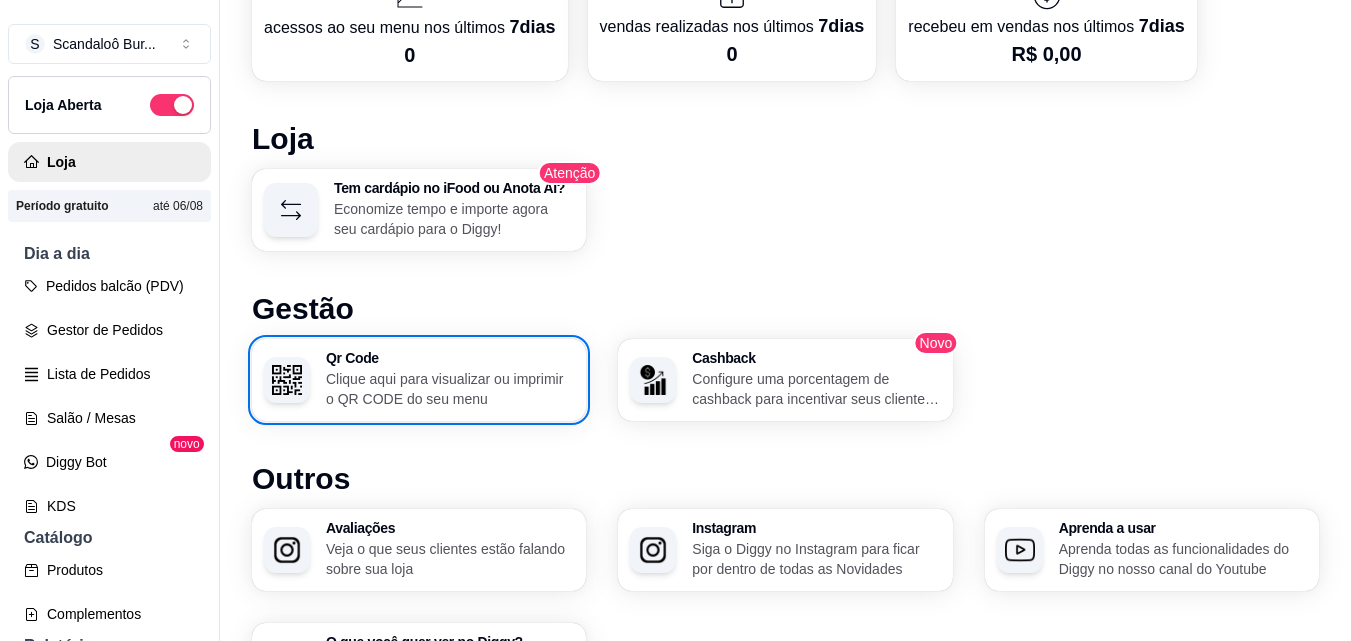 type 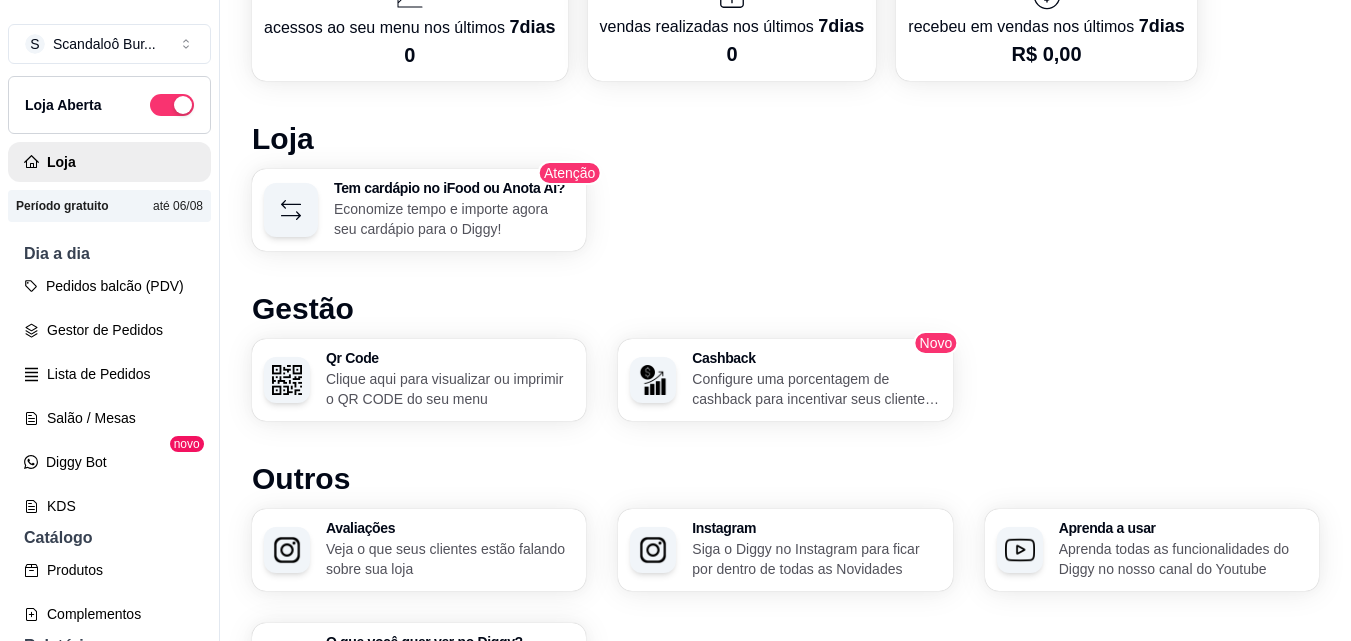 click on "Desempenho Últimos 7 dias Número de pedidos Você está vendo os pedidos recebidos na sua loja nos útimos 7 dias 2 2 1.8 1.8 1.6 1.6 1.4 1.4 1.2 1.2 1 1 0.8 0.8 0.6 0.6 0.4 0.4 0.2 0.2 0 0 0 0 0 0 0 0 0 [DATE] [DATE] [DATE] [DATE] [DATE] [DATE] [DATE] [DATE] [DATE] [DATE] [DATE] [DATE] [DATE] [DATE] acessos ao seu menu nos últimos   7  dias 0 vendas realizadas nos últimos   7  dias 0 recebeu em vendas nos últimos   7  dias R$ 0,00 Loja Tem cardápio no iFood ou Anota AI? Economize tempo e importe agora seu cardápio para o Diggy! Atenção Gestão Qr Code Clique aqui para visualizar ou imprimir o QR CODE do seu menu Cashback Configure uma porcentagem de cashback para incentivar seus clientes a comprarem em sua loja Novo Outros Avaliações Veja o que seus clientes estão falando sobre sua loja Instagram Siga o Diggy no Instagram para ficar por dentro de todas as Novidades Aprenda a usar Aprenda todas as funcionalidades do Diggy no nosso canal do Youtube" at bounding box center [785, 76] 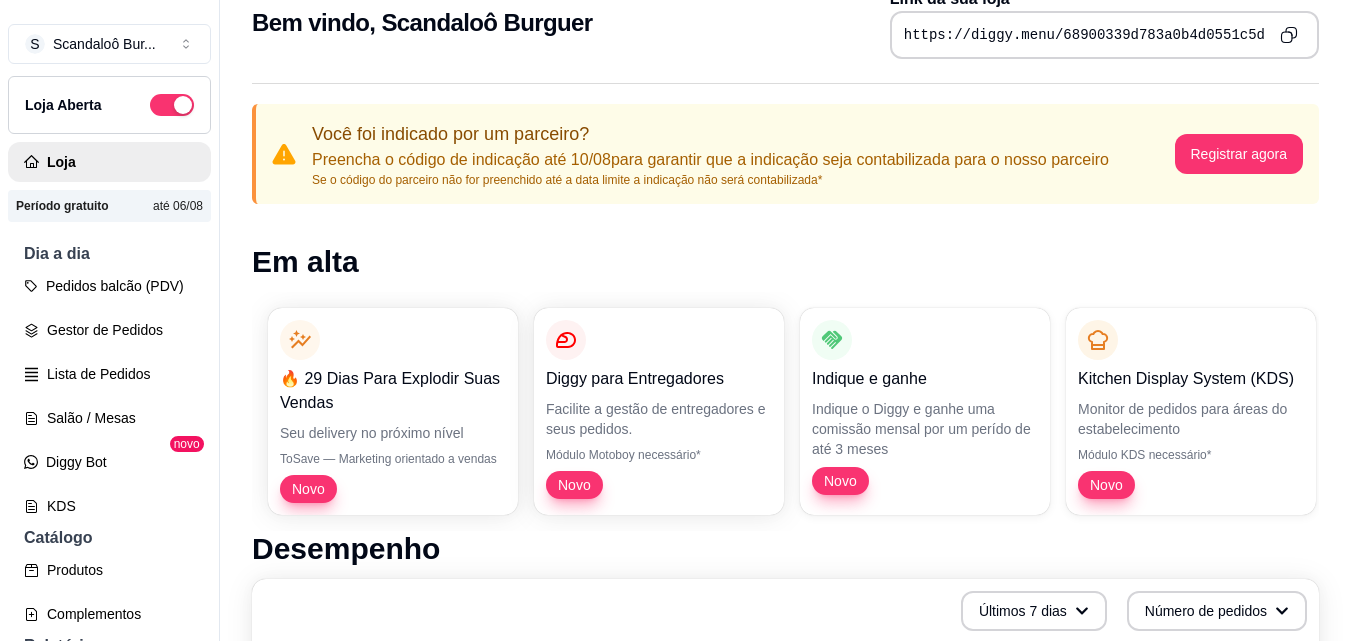 scroll, scrollTop: 40, scrollLeft: 0, axis: vertical 